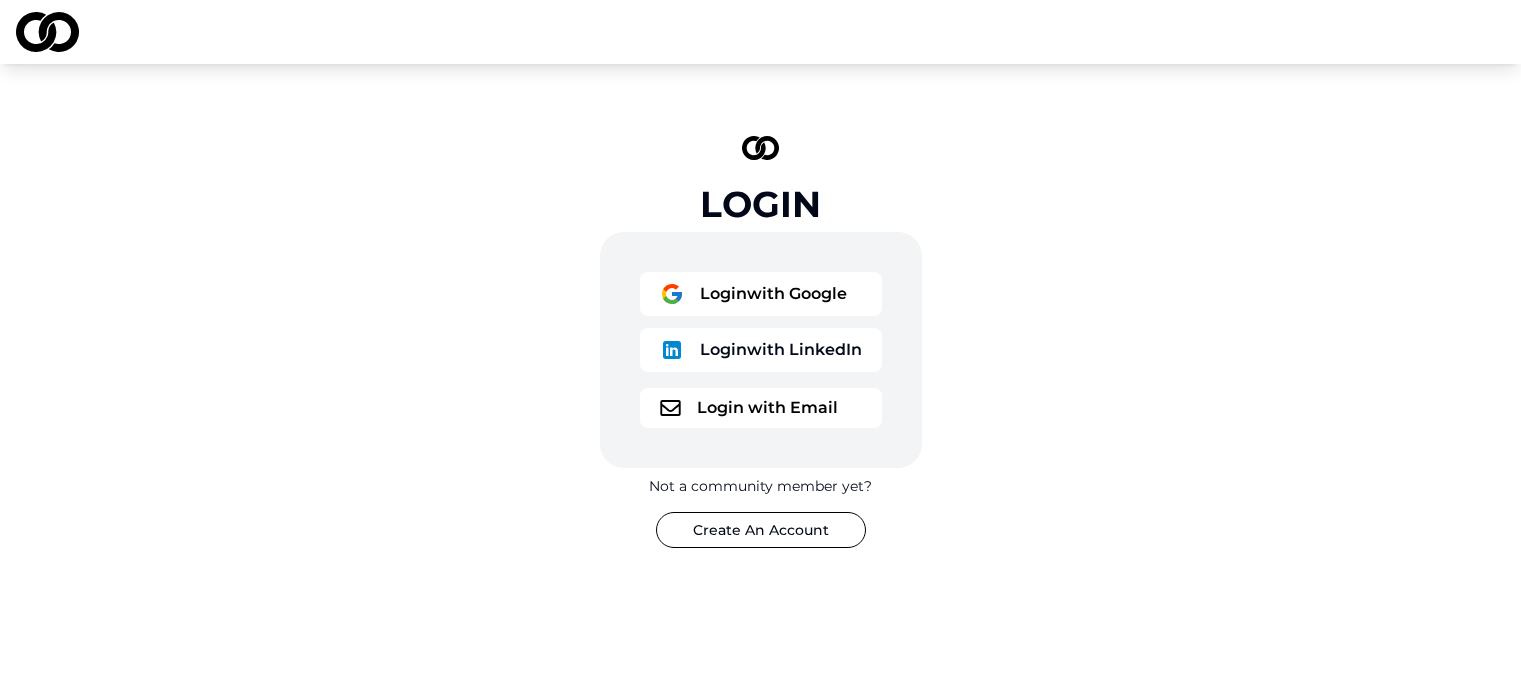 scroll, scrollTop: 0, scrollLeft: 0, axis: both 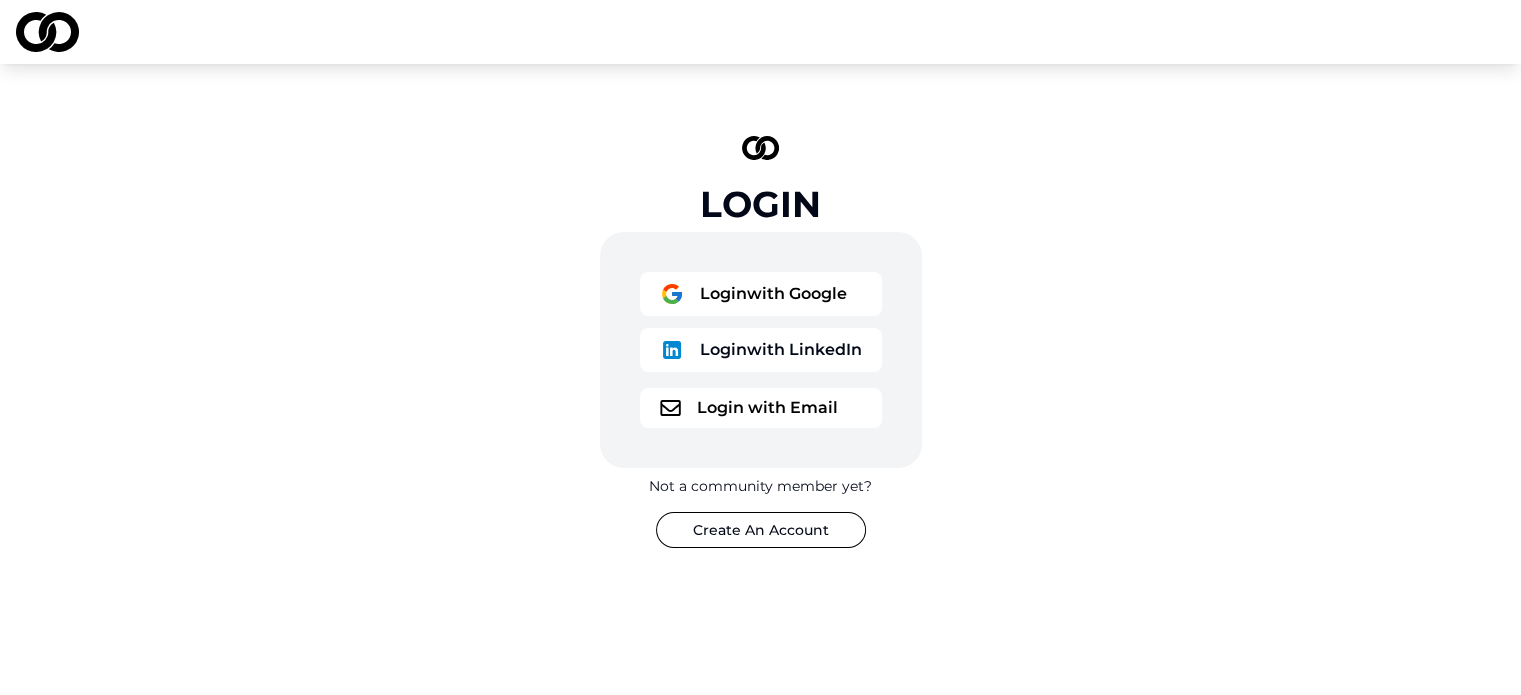 click on "Login with Email" at bounding box center (761, 408) 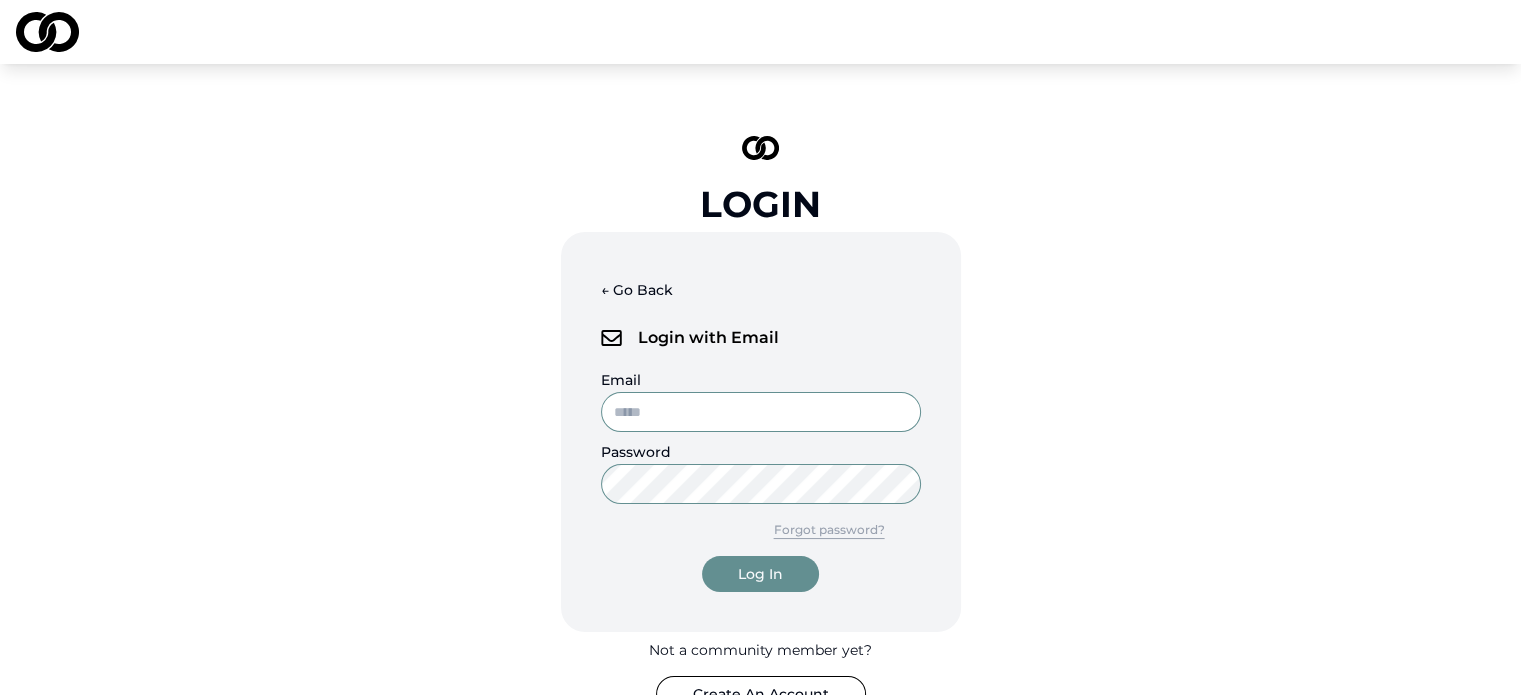 type on "**********" 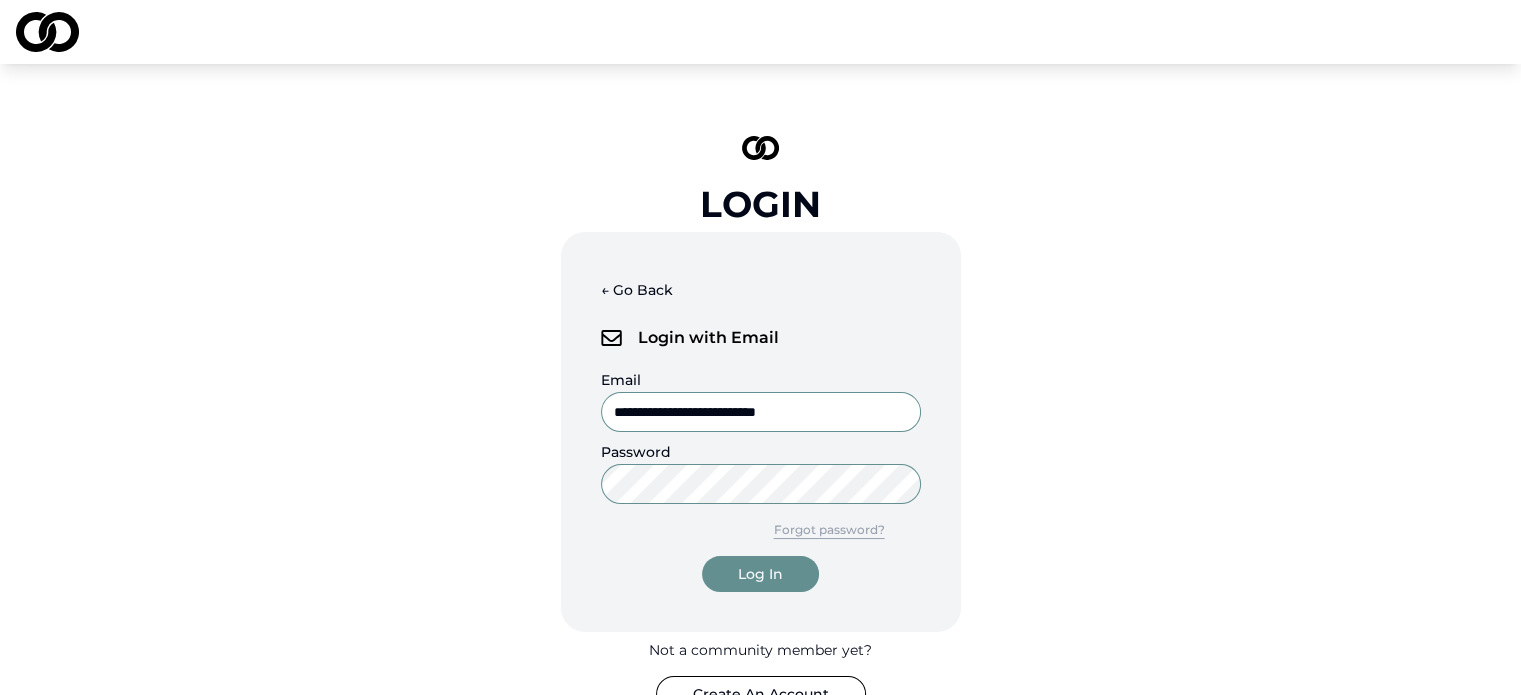 click on "Log In" at bounding box center (760, 574) 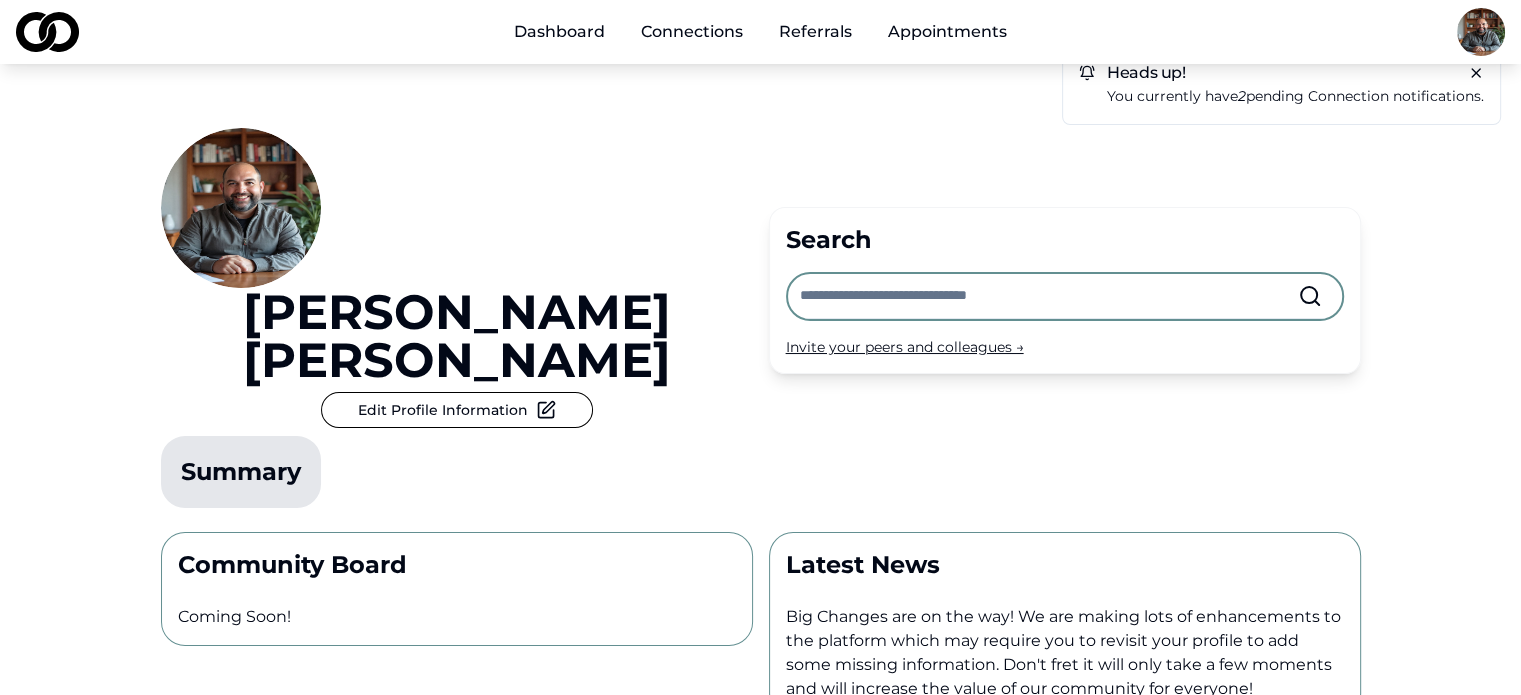 click on "Referrals" at bounding box center (815, 32) 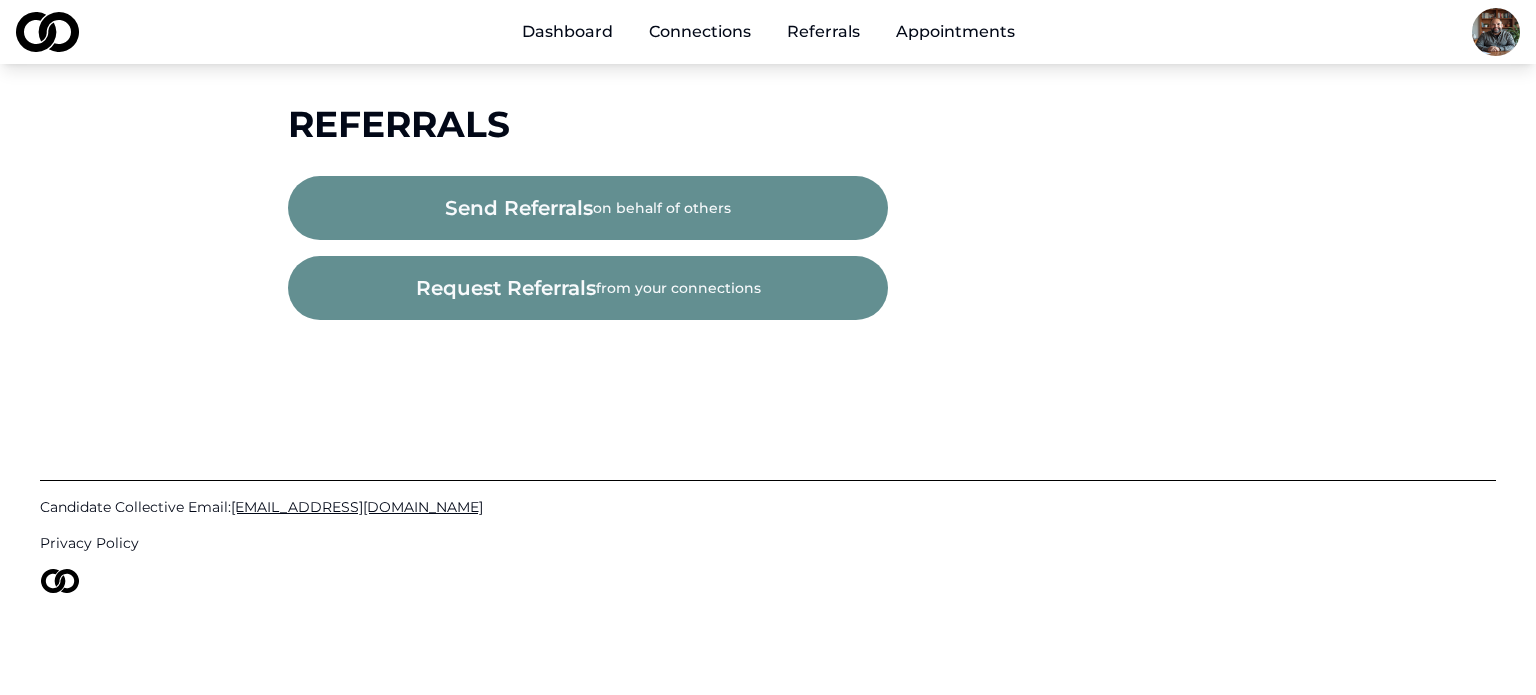 click on "Connections" at bounding box center (700, 32) 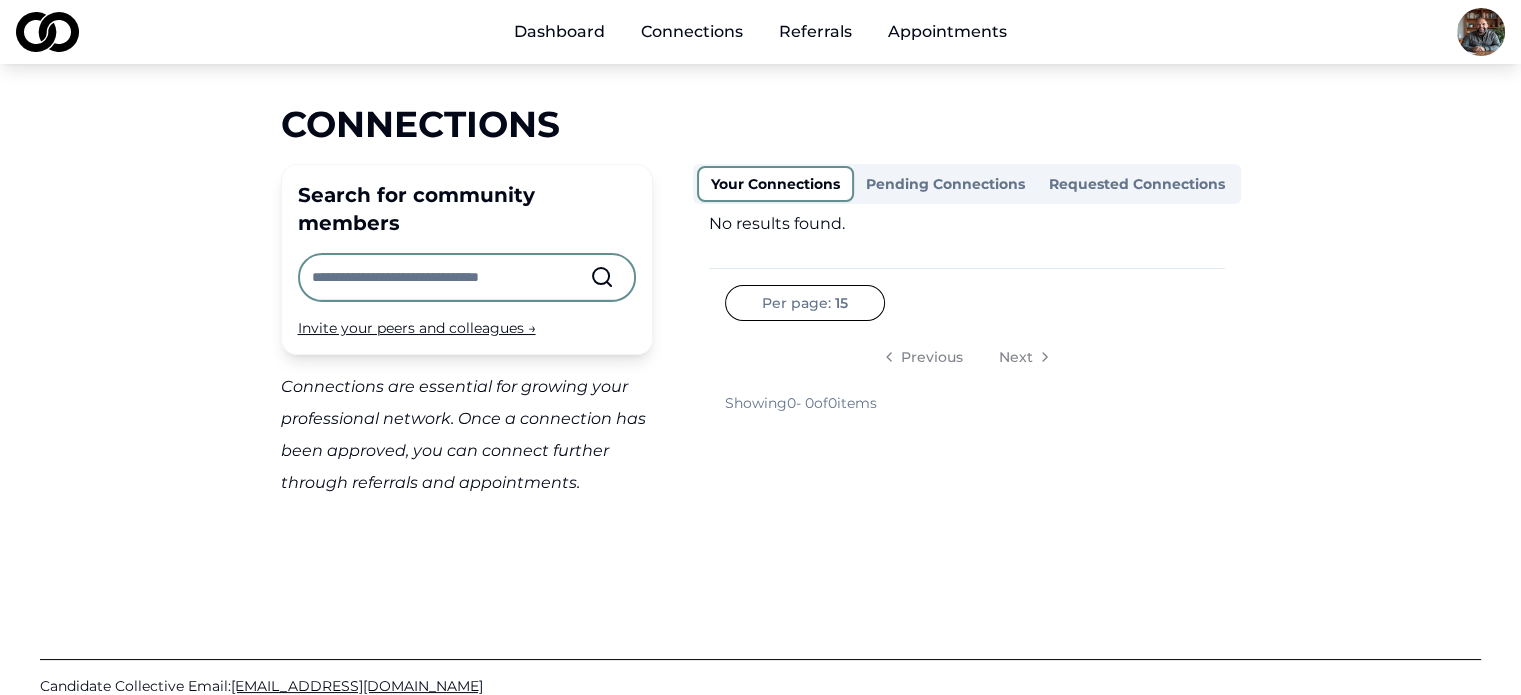 click on "Pending Connections" at bounding box center [945, 184] 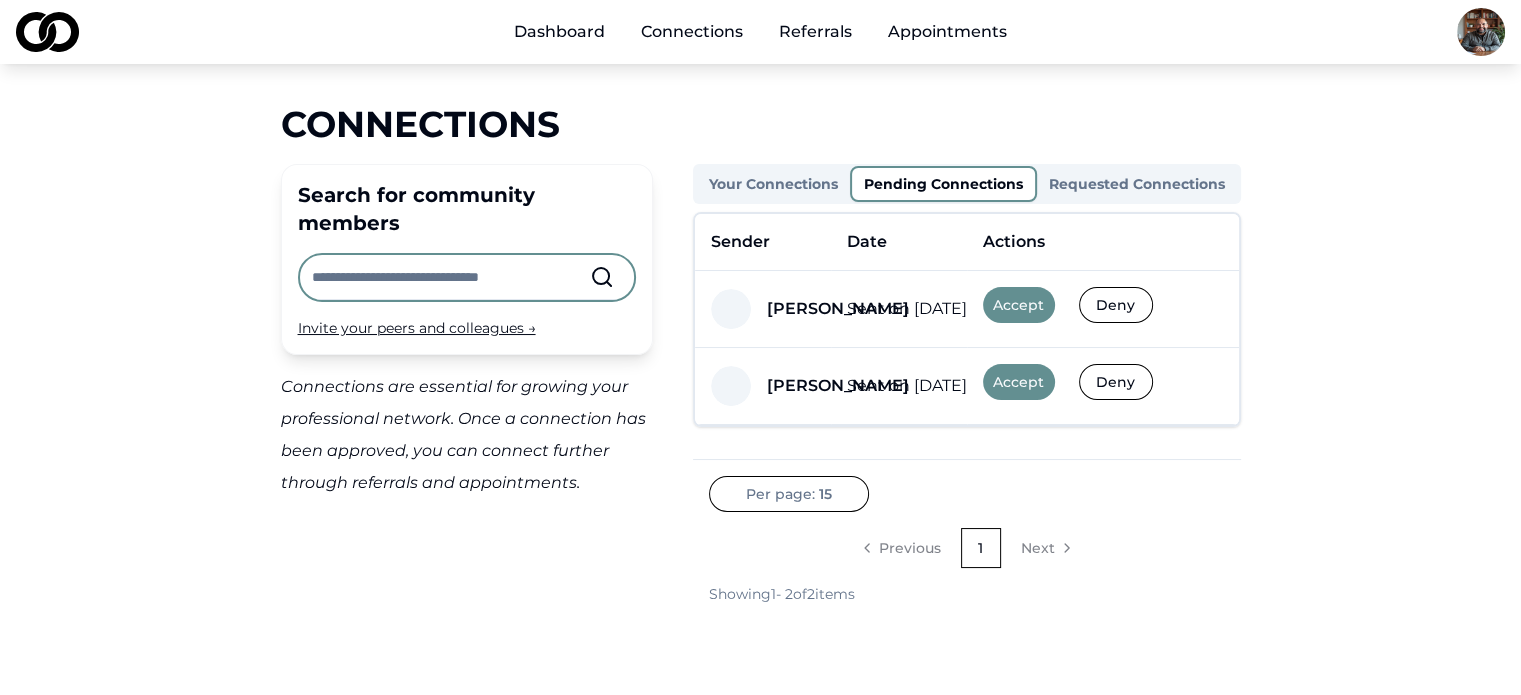 click on "Accept" at bounding box center [1019, 305] 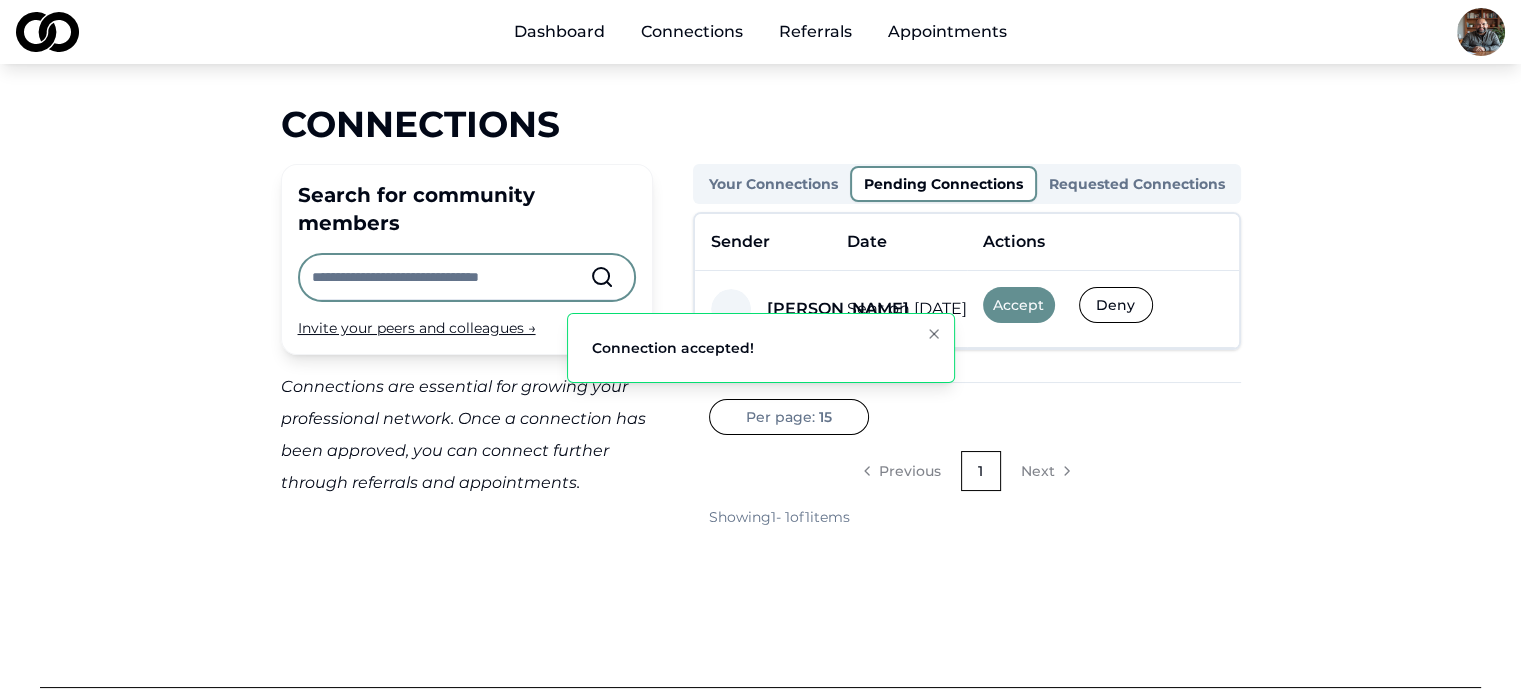 click on "Accept" at bounding box center [1019, 305] 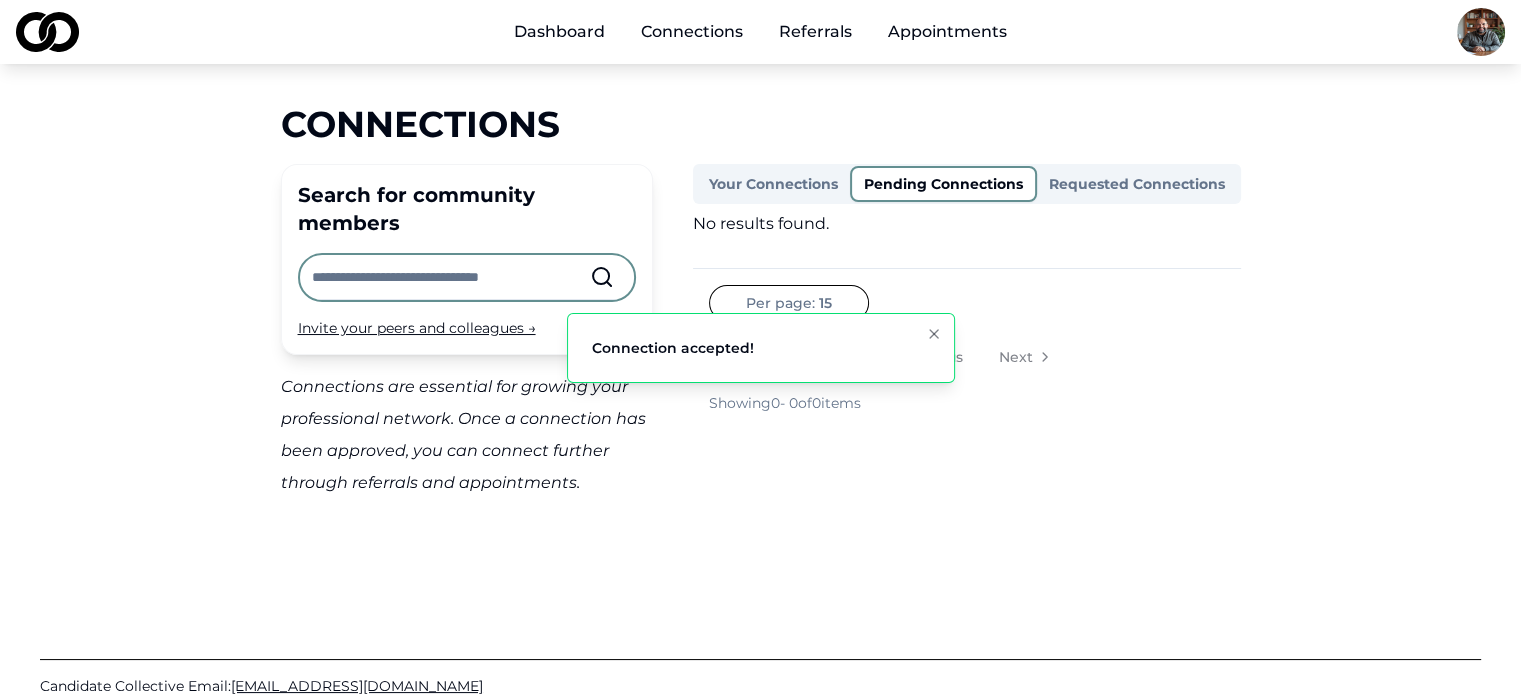 click on "Requested Connections" at bounding box center [1137, 184] 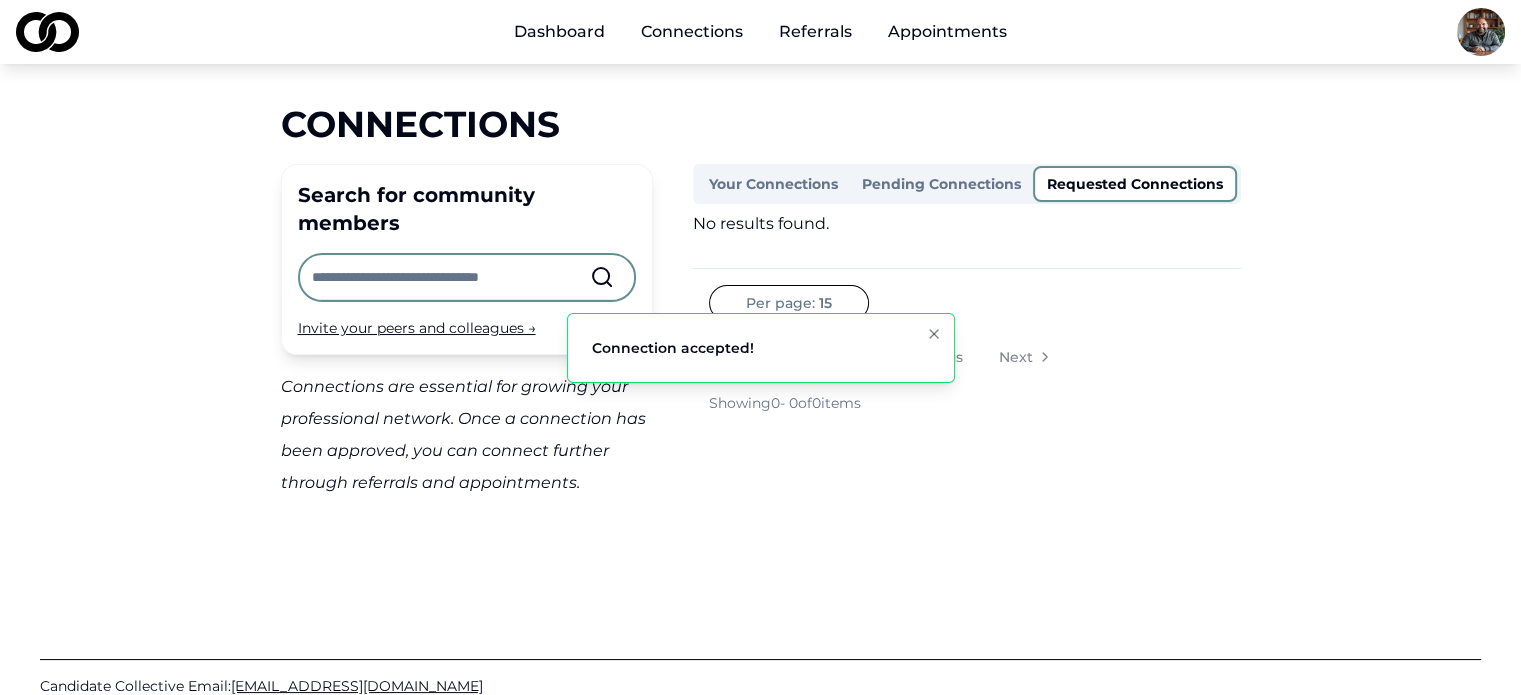 click on "Pending Connections" at bounding box center [941, 184] 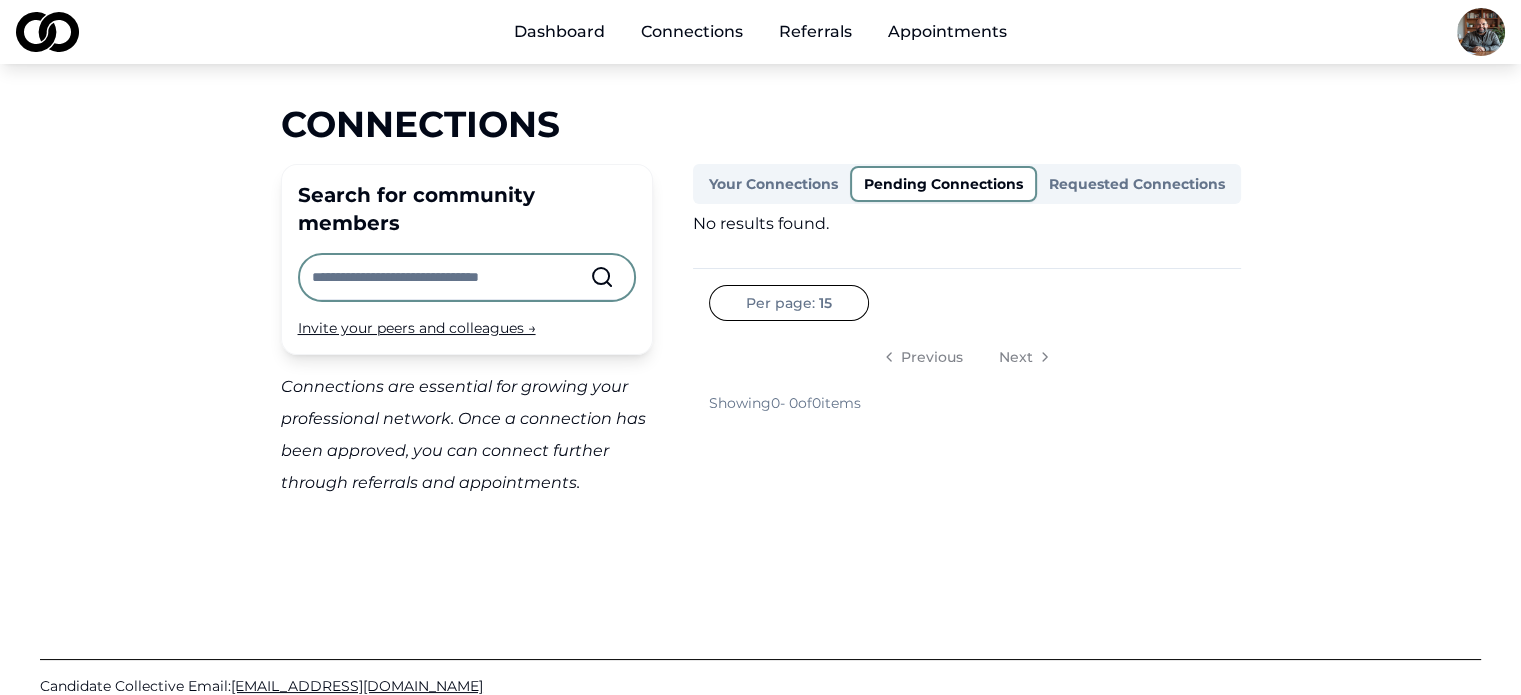 click on "Dashboard Connections Referrals Appointments Connections Search for community members Invite your peers and colleagues → Connections are essential for growing your professional network. Once a connection has been approved, you can connect further through referrals and appointments. Your Connections Pending Connections Requested Connections No results found. Per page:  15   Previous Next Showing  0  -   0  of  0  items Candidate Collective Email:  [EMAIL_ADDRESS][DOMAIN_NAME] Privacy Policy /connections" at bounding box center (760, 347) 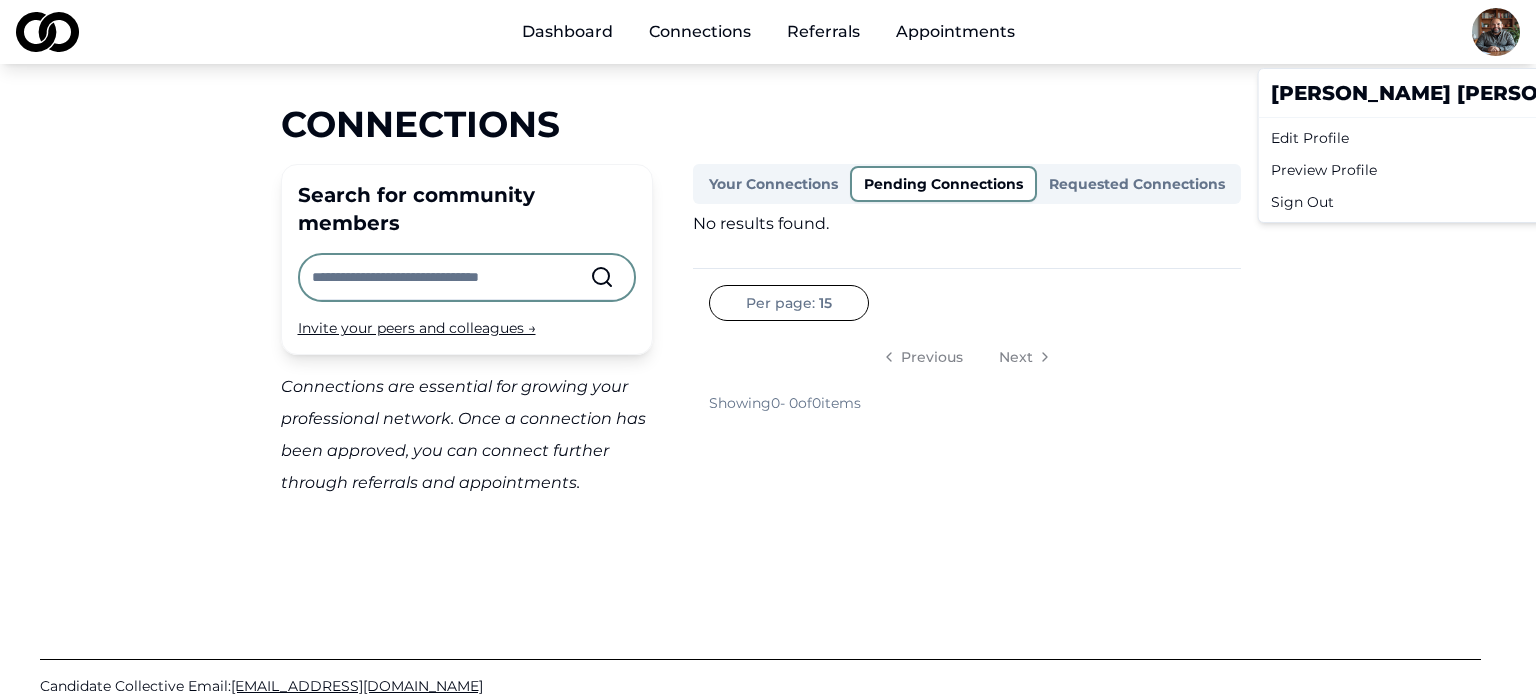 click on "Dashboard Connections Referrals Appointments Connections Search for community members Invite your peers and colleagues → Connections are essential for growing your professional network. Once a connection has been approved, you can connect further through referrals and appointments. Your Connections Pending Connections Requested Connections No results found. Per page:  15   Previous Next Showing  0  -   0  of  0  items Candidate Collective Email:  [EMAIL_ADDRESS][DOMAIN_NAME] Privacy Policy /connections [PERSON_NAME] Edit Profile Preview Profile Sign Out" at bounding box center [768, 347] 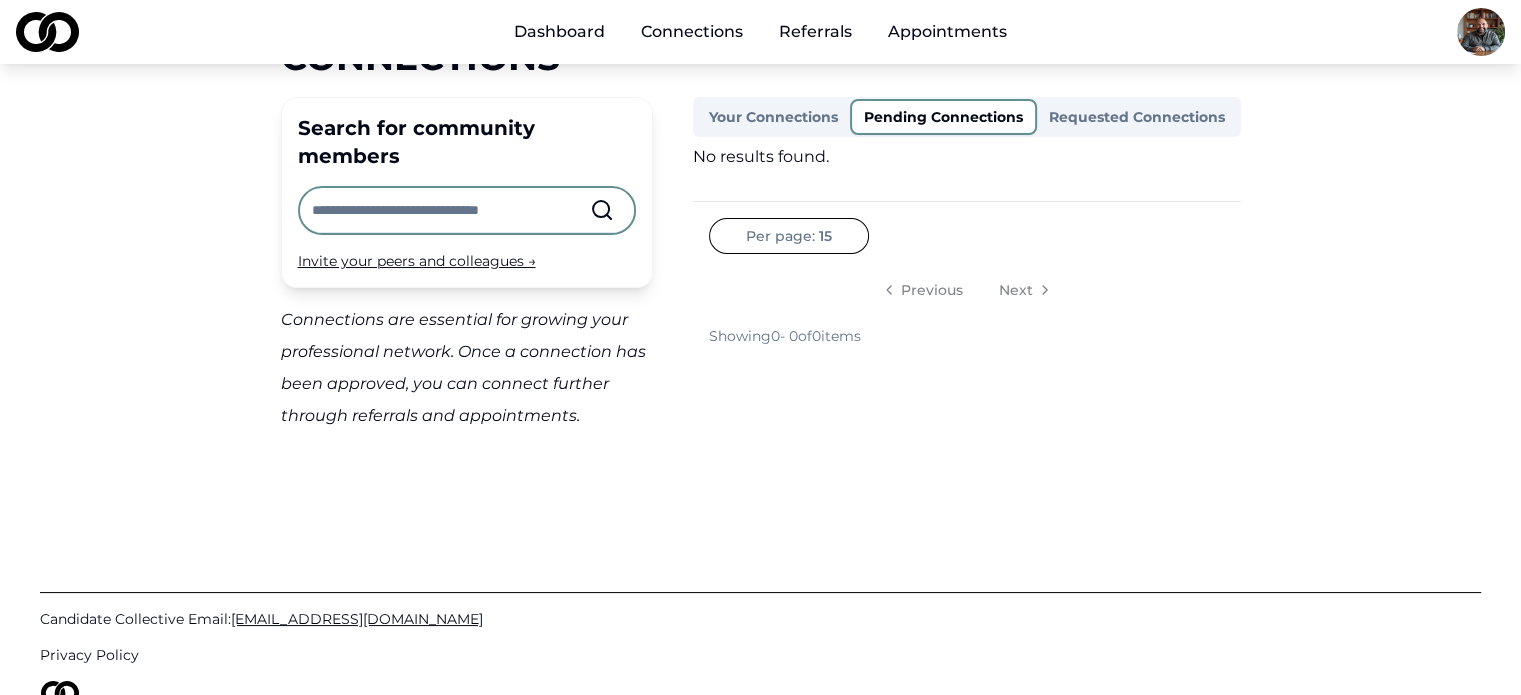 scroll, scrollTop: 0, scrollLeft: 0, axis: both 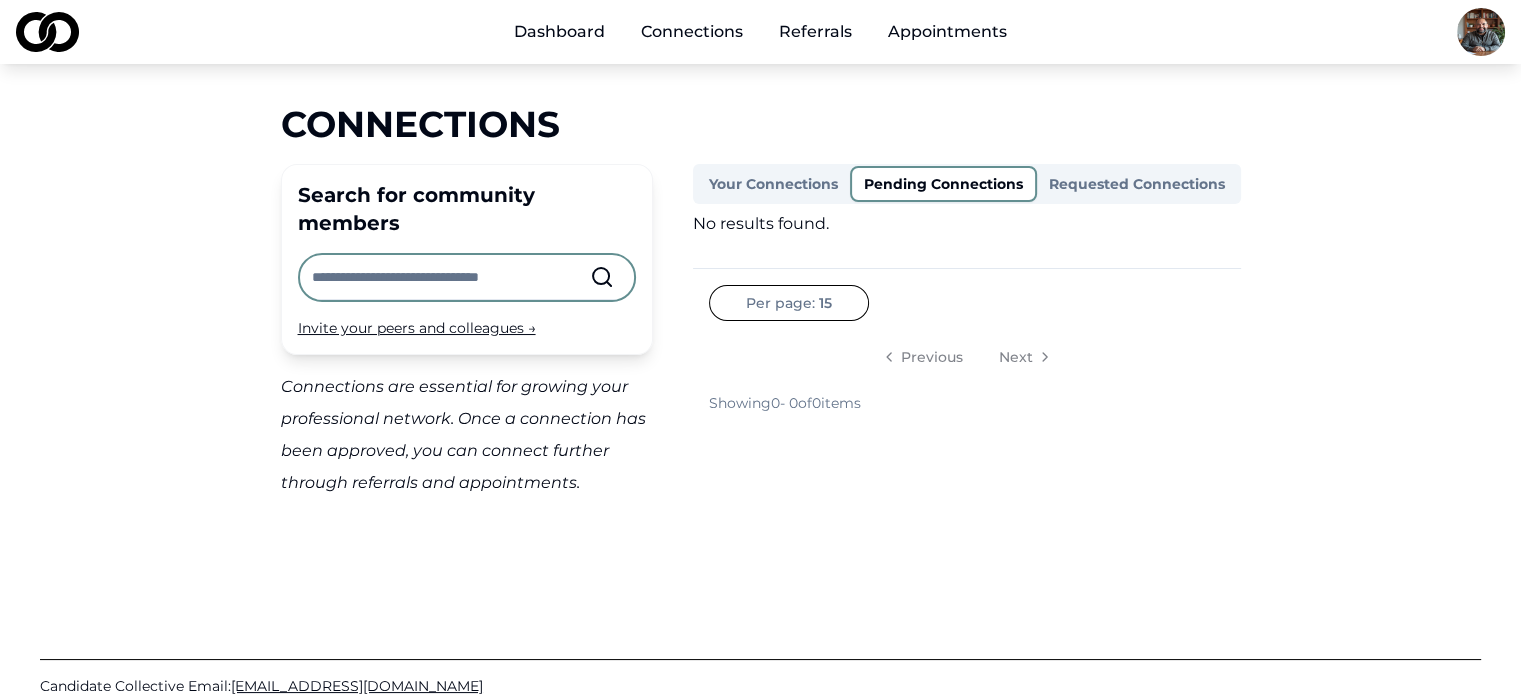 click on "Dashboard Connections Referrals Appointments Connections Search for community members Invite your peers and colleagues → Connections are essential for growing your professional network. Once a connection has been approved, you can connect further through referrals and appointments. Your Connections Pending Connections Requested Connections No results found. Per page:  15   Previous Next Showing  0  -   0  of  0  items Candidate Collective Email:  [EMAIL_ADDRESS][DOMAIN_NAME] Privacy Policy /connections" at bounding box center [760, 347] 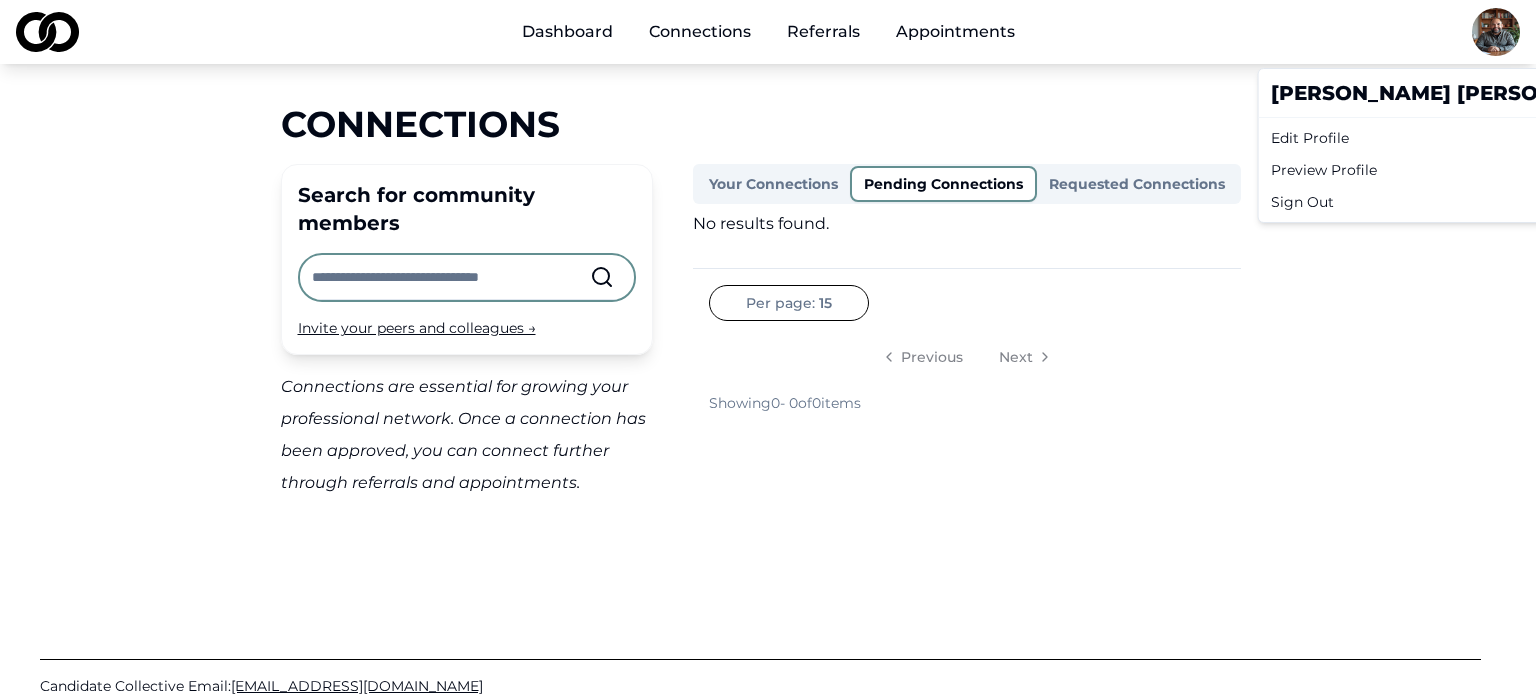 click on "Sign Out" at bounding box center (1454, 202) 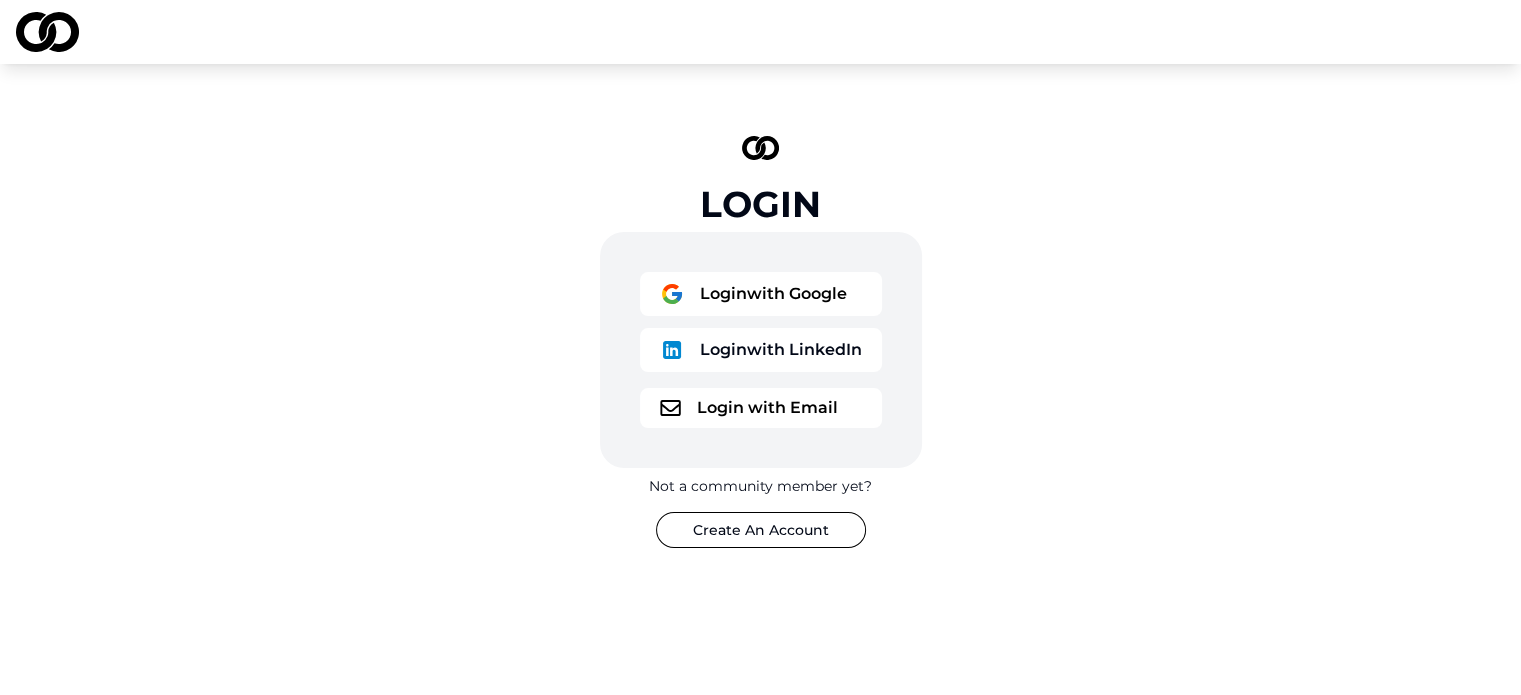 click on "Create An Account" at bounding box center [761, 530] 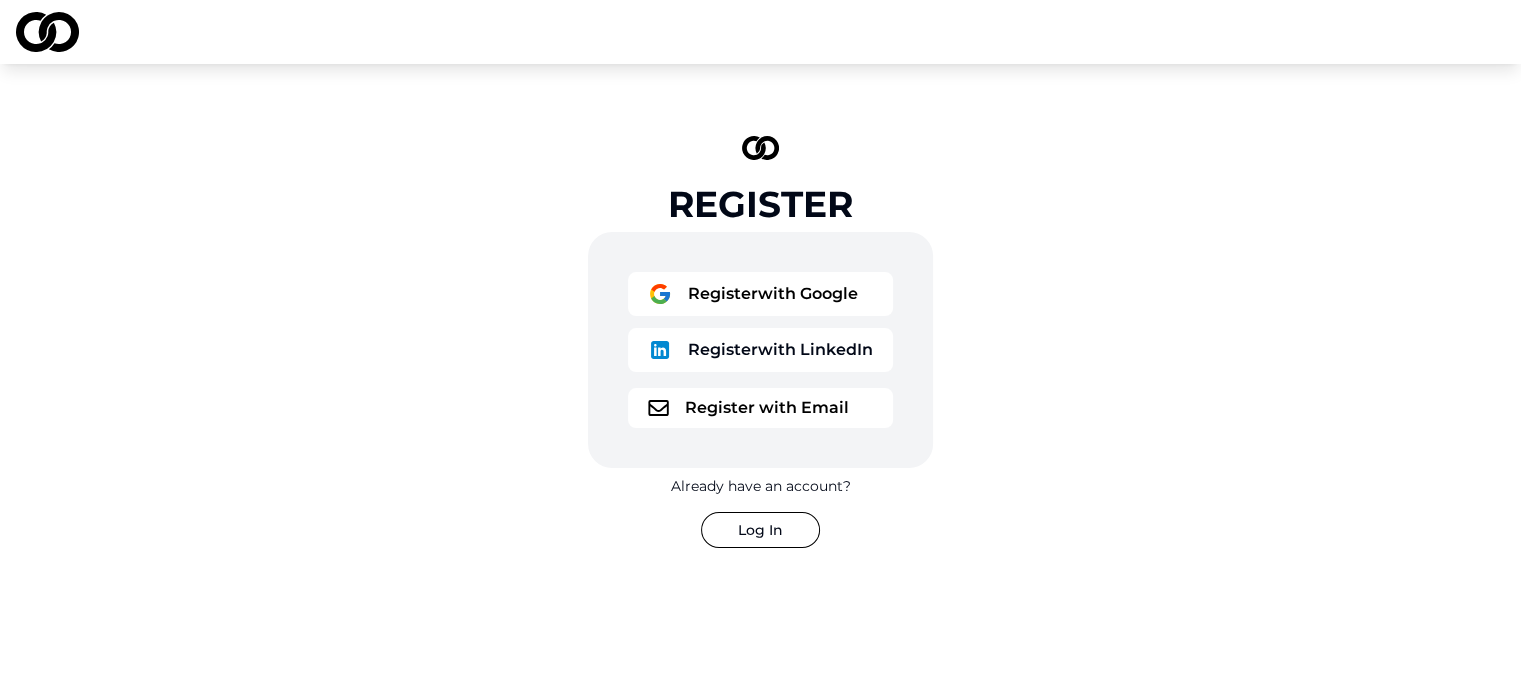 click on "Register with Email" at bounding box center (760, 408) 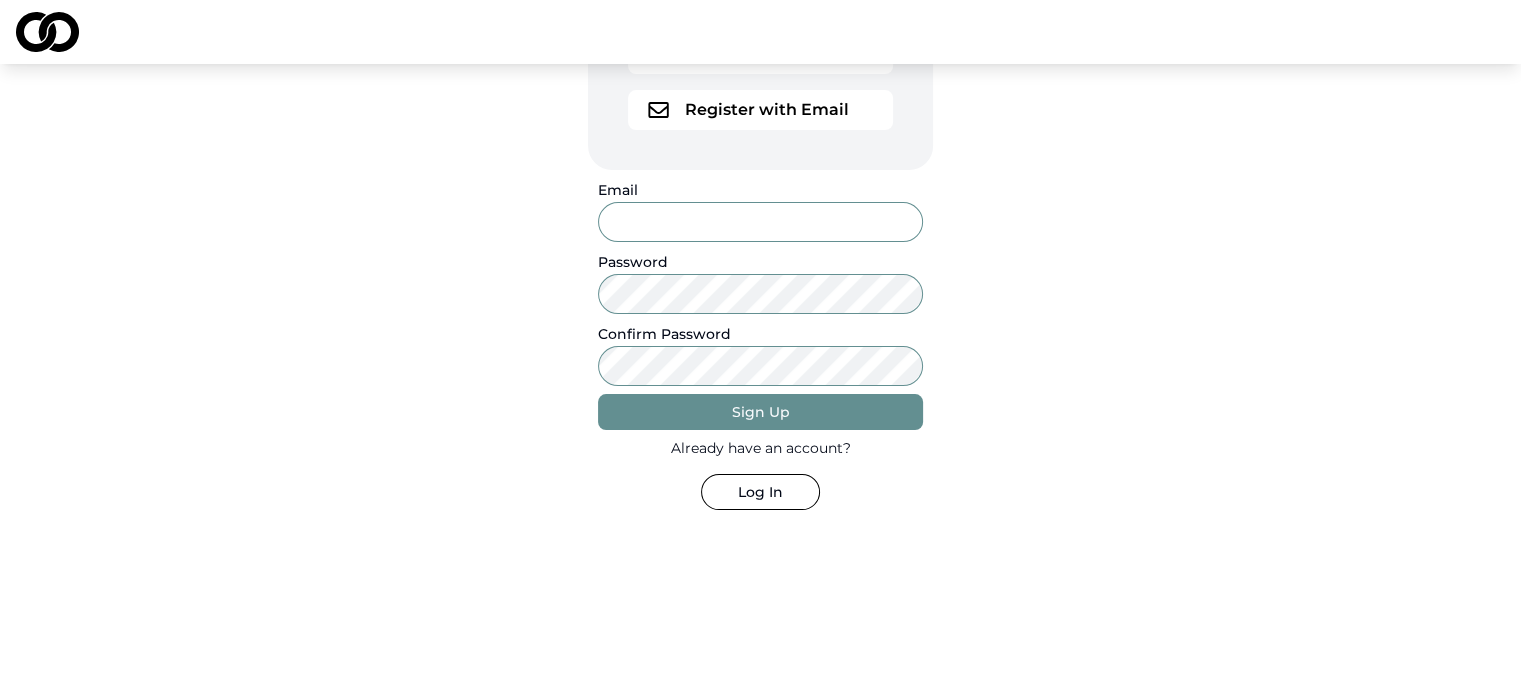 scroll, scrollTop: 300, scrollLeft: 0, axis: vertical 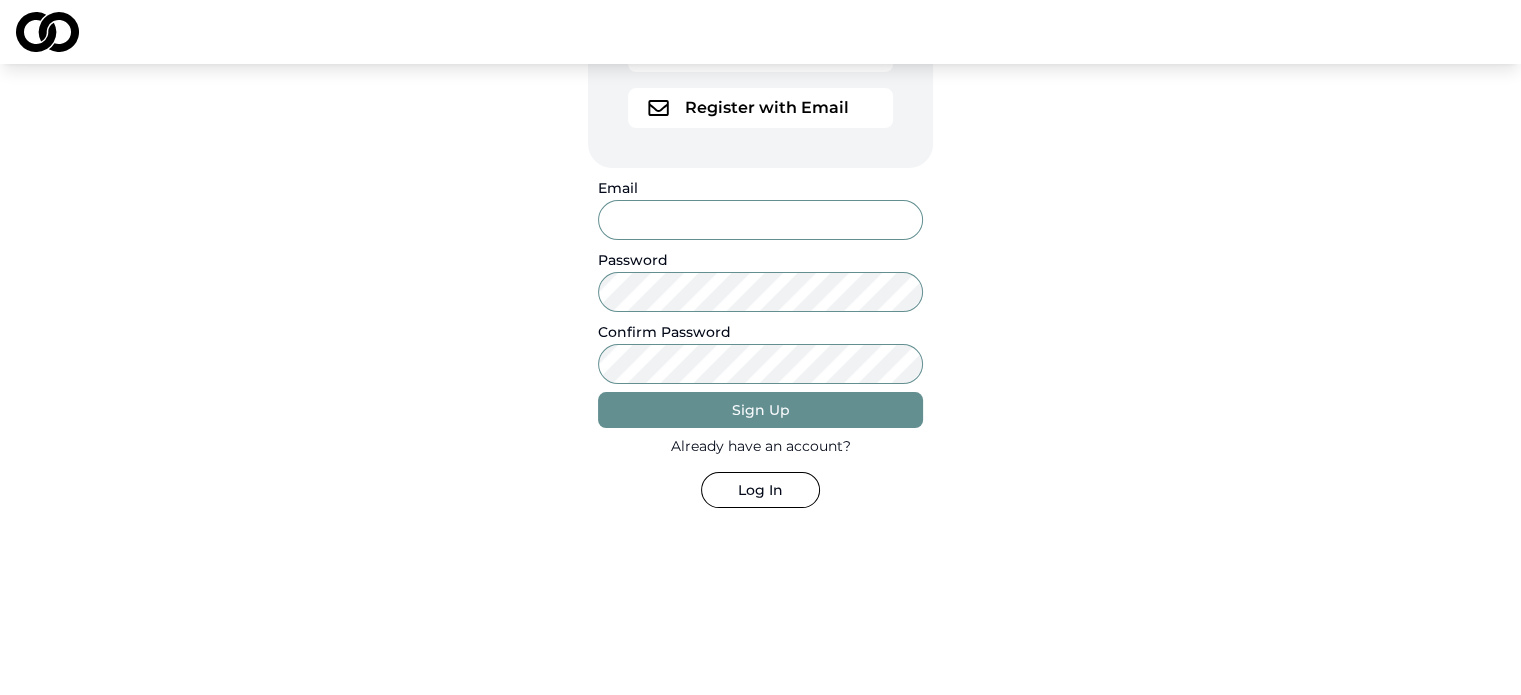click on "Email" at bounding box center (760, 220) 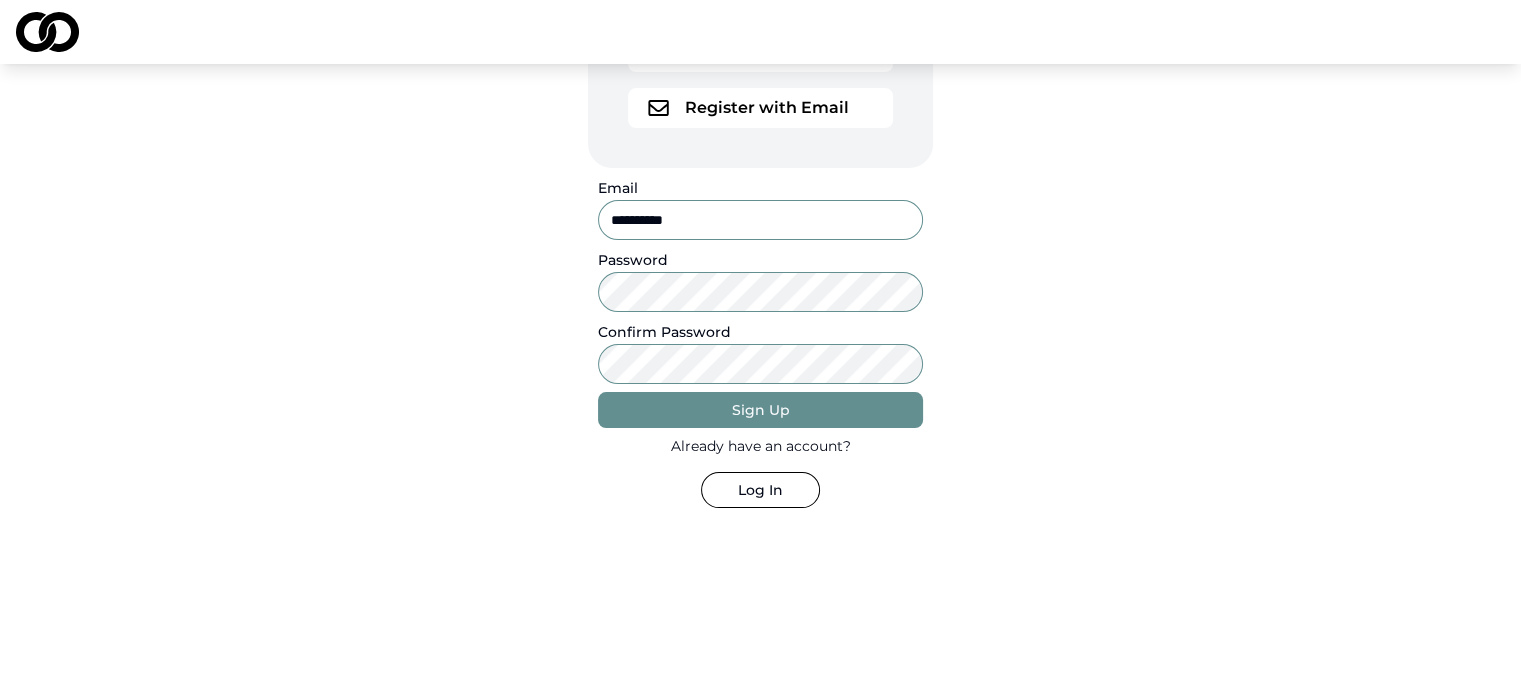 type on "**********" 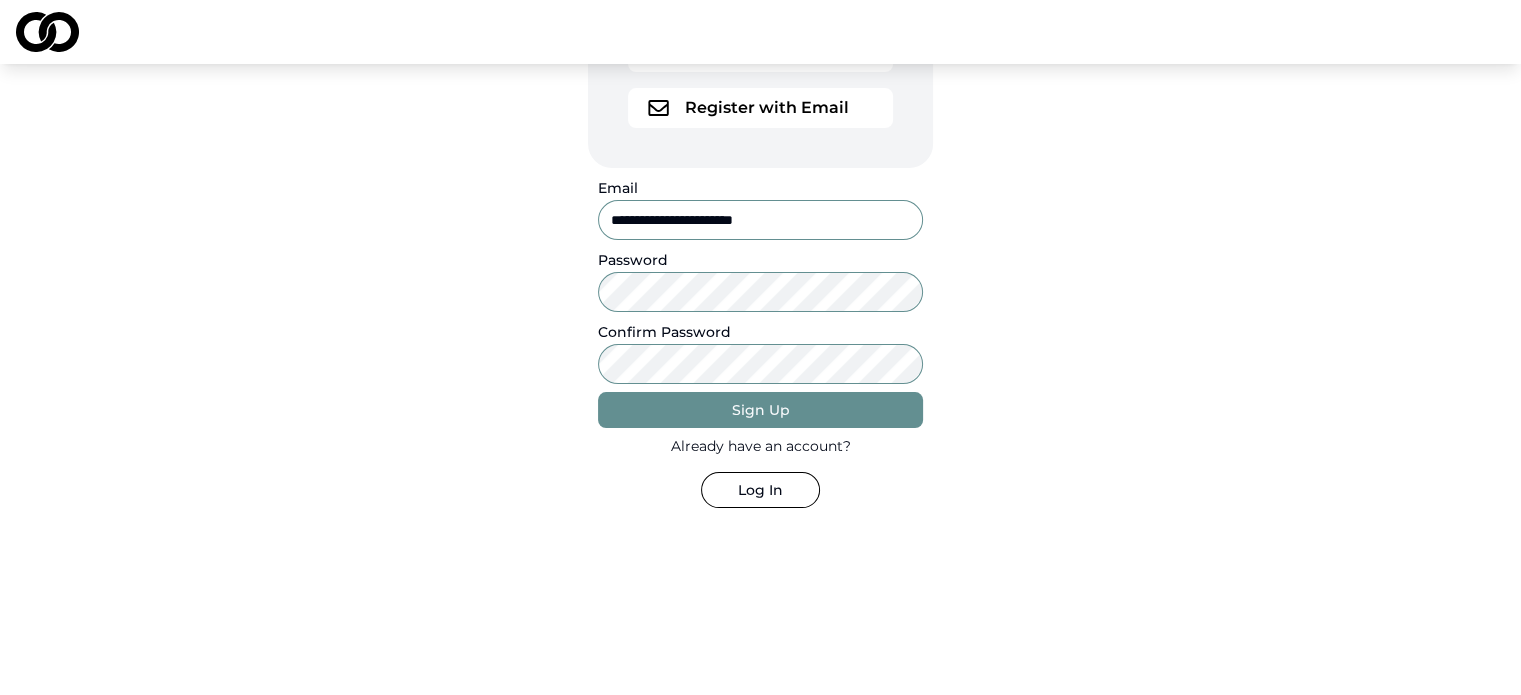 click on "**********" at bounding box center (761, 172) 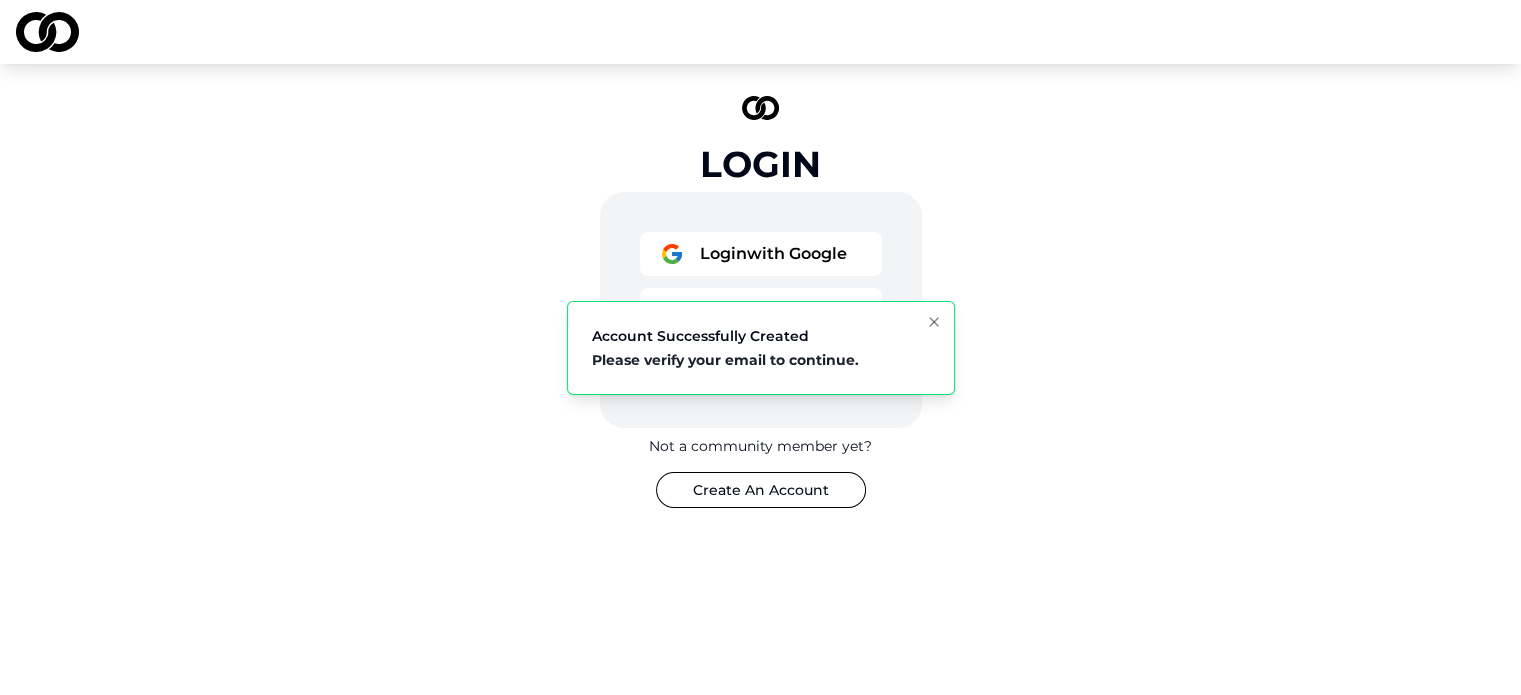 click 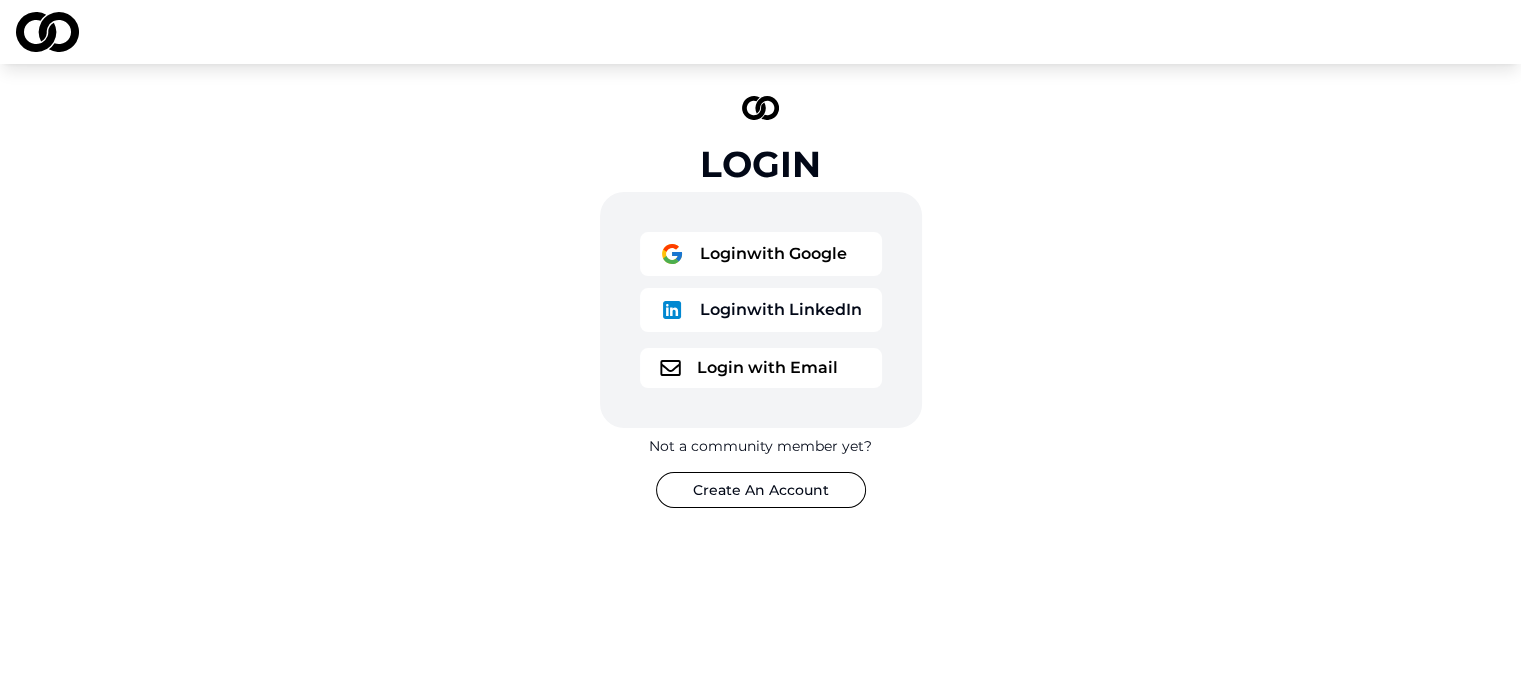 click on "Login with Email" at bounding box center (761, 368) 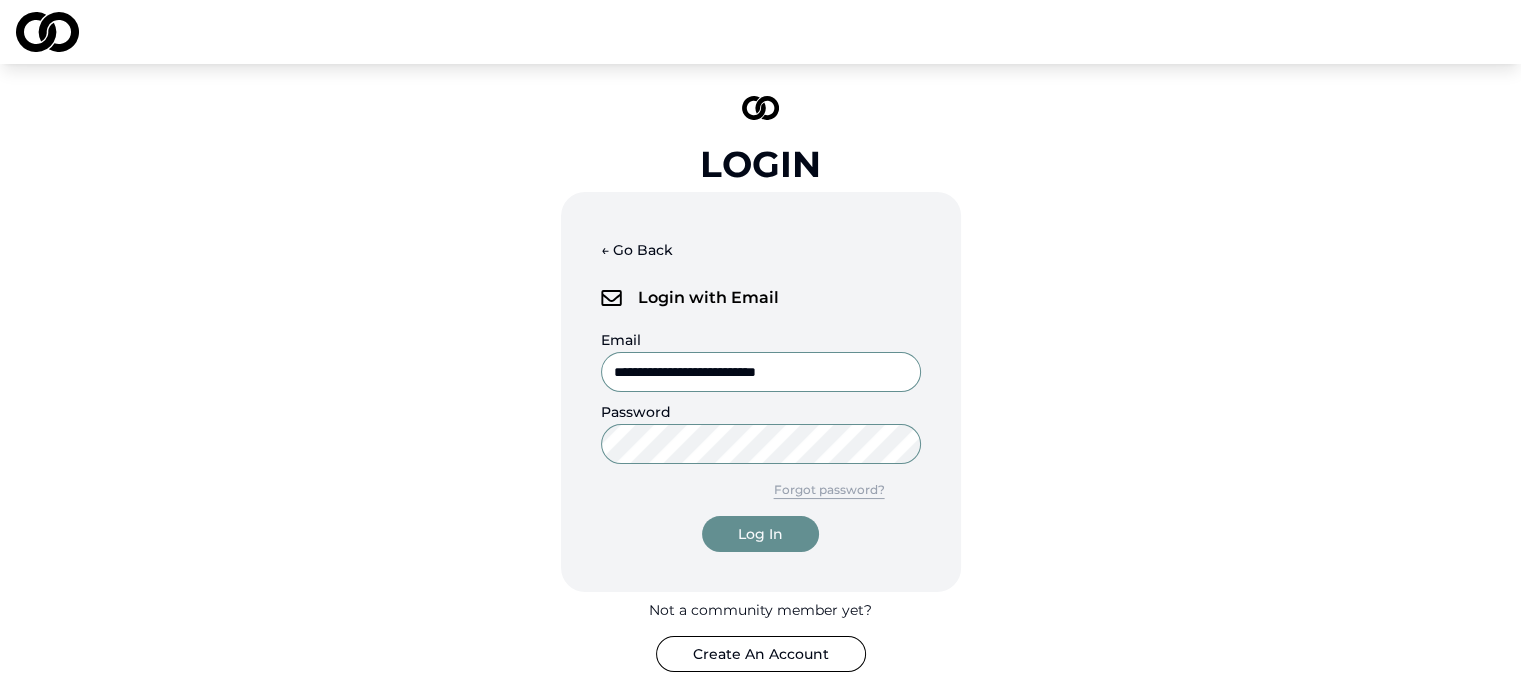 drag, startPoint x: 860, startPoint y: 361, endPoint x: 548, endPoint y: 359, distance: 312.0064 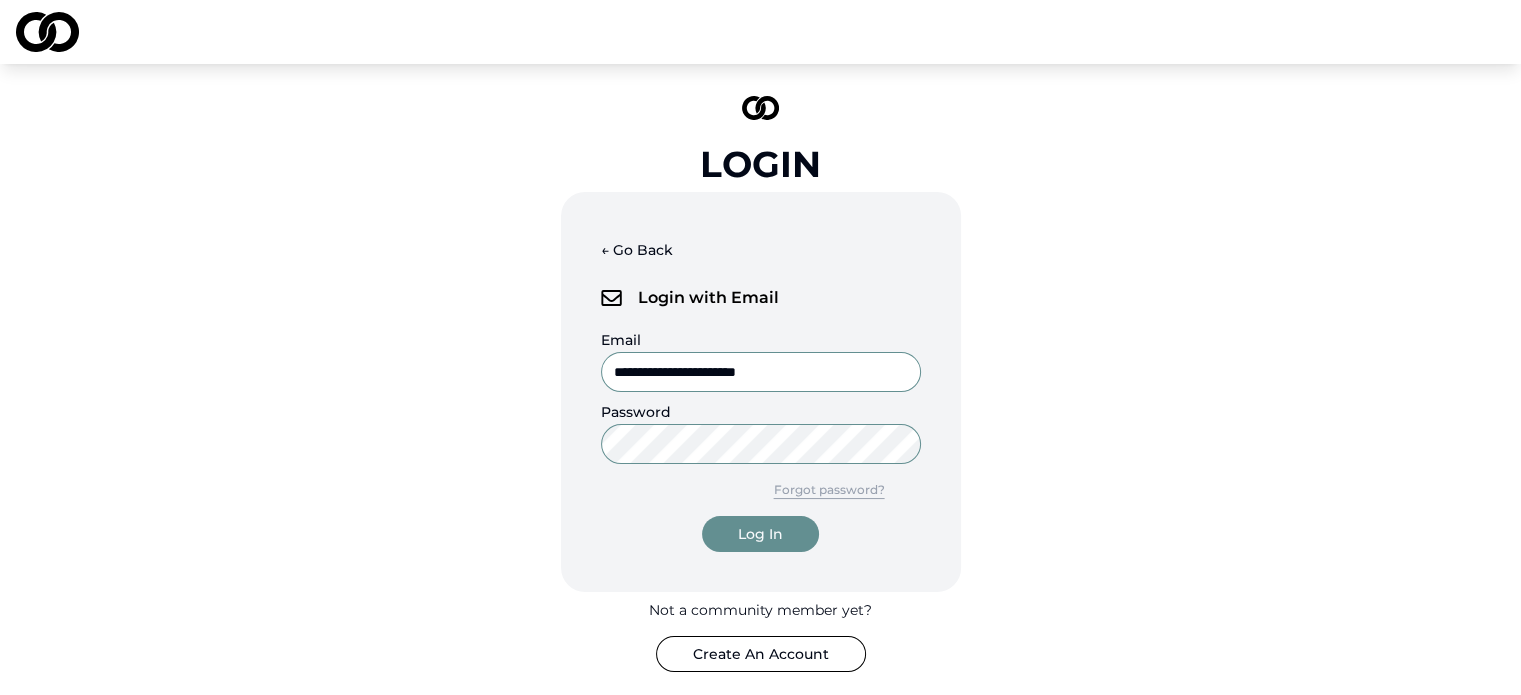 type on "**********" 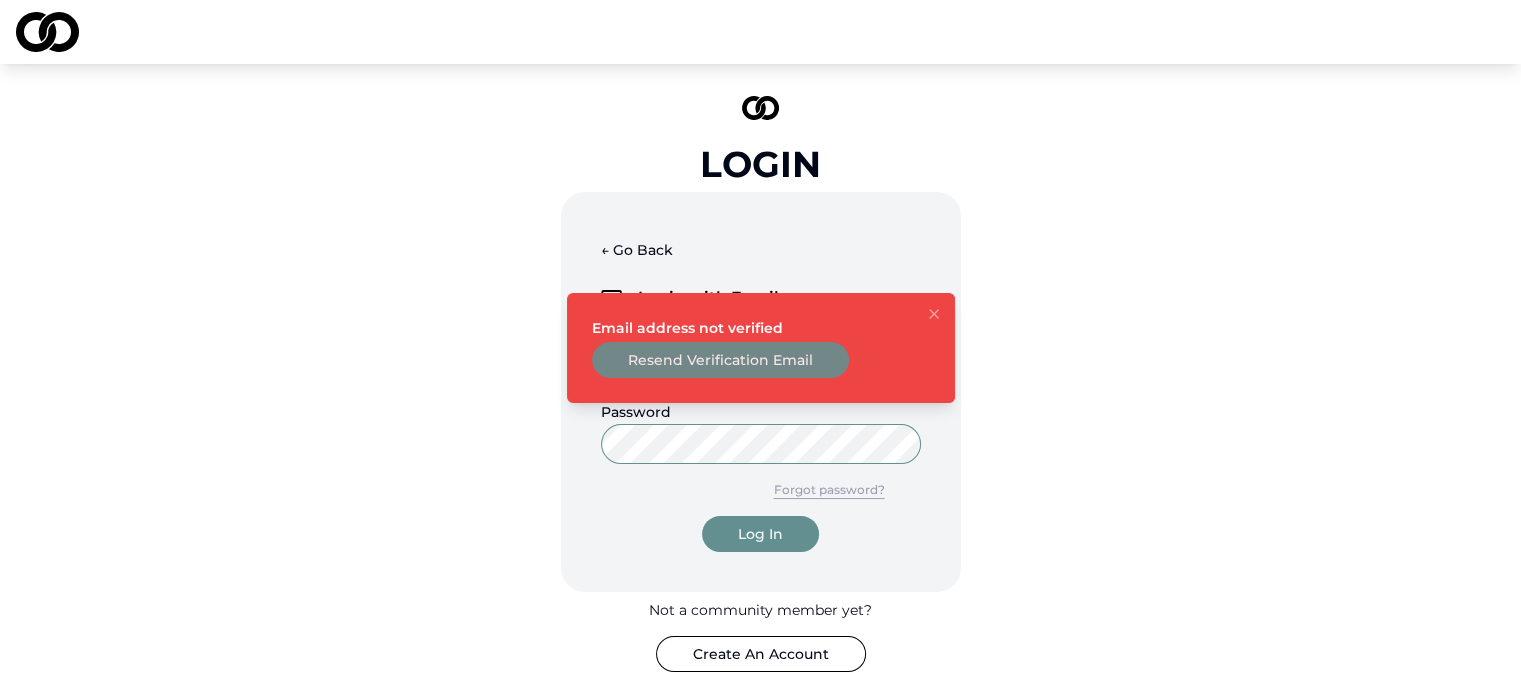 click on "Resend Verification Email" at bounding box center (720, 360) 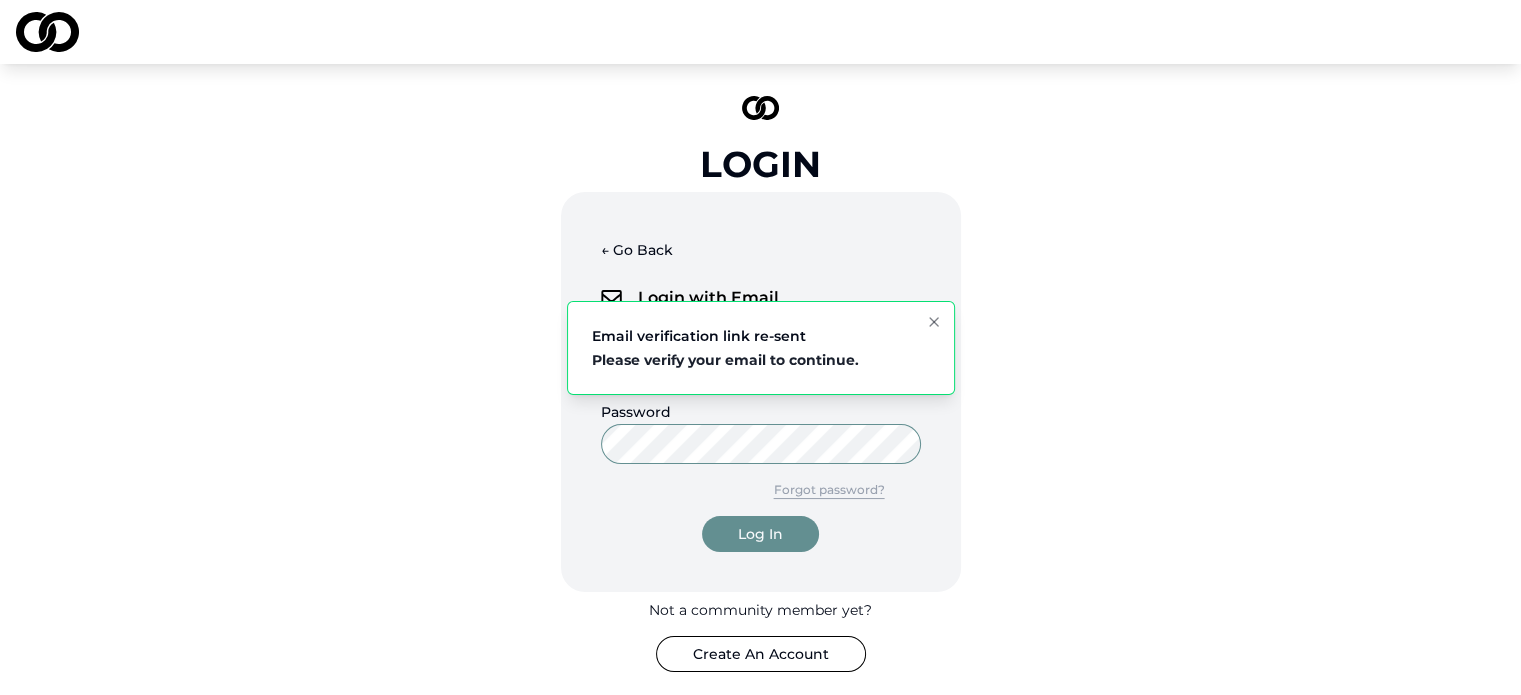 click on "**********" at bounding box center (761, 384) 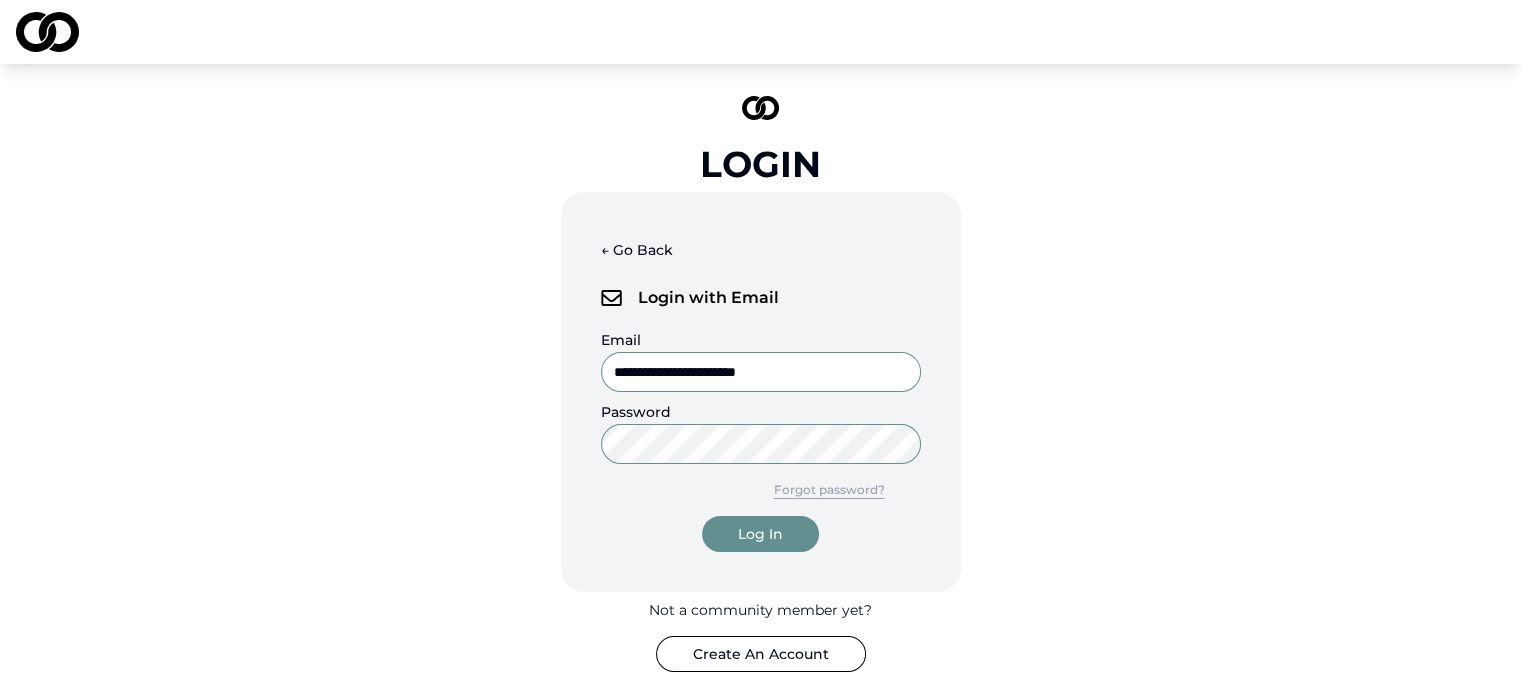 click on "Create An Account" at bounding box center [761, 654] 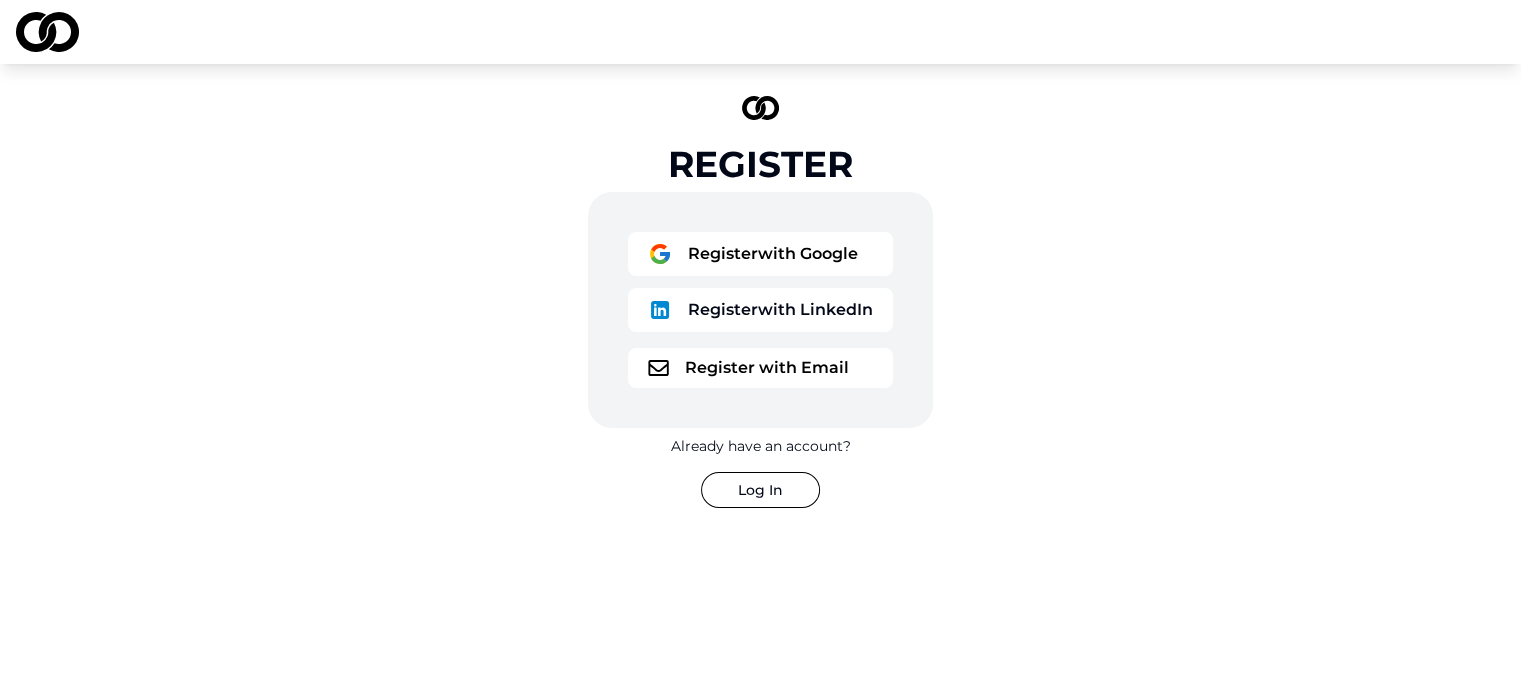 click on "Register with Email" at bounding box center [760, 368] 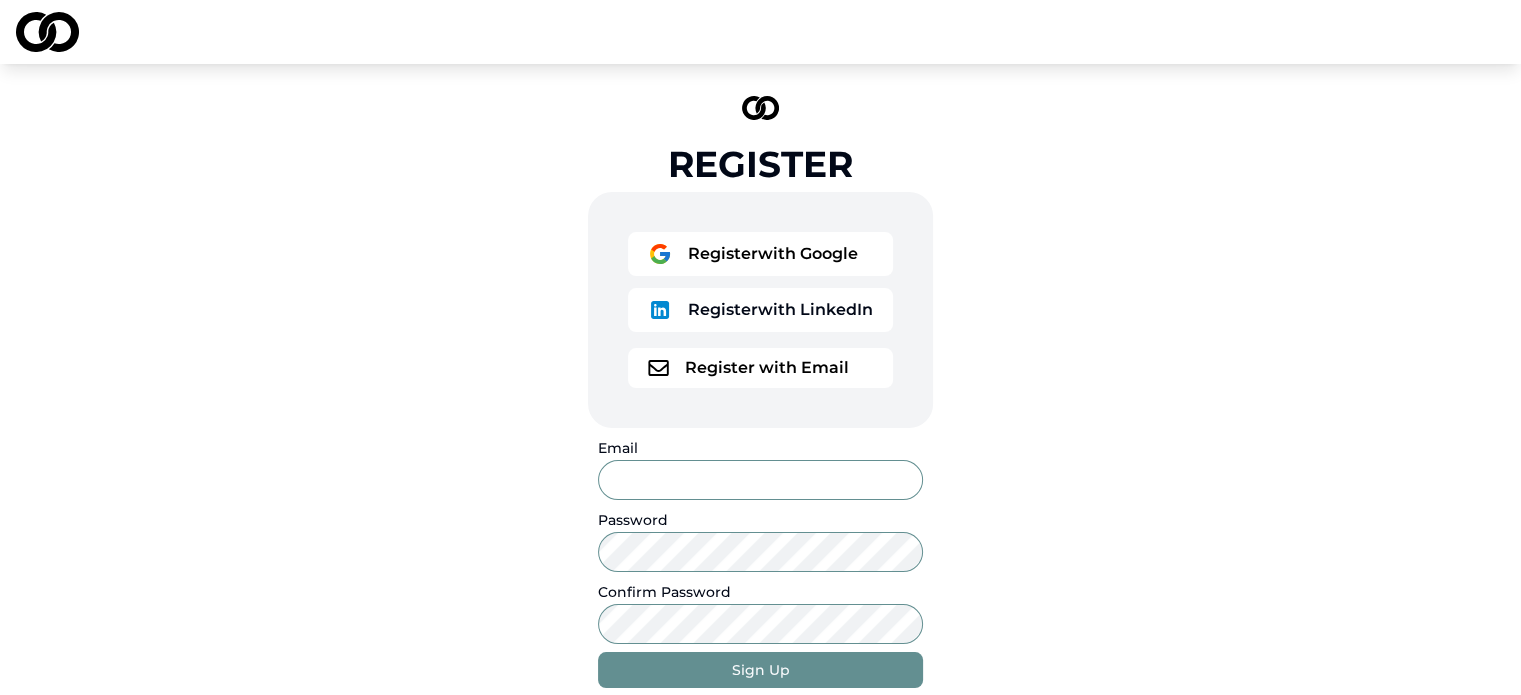 drag, startPoint x: 644, startPoint y: 479, endPoint x: 870, endPoint y: 482, distance: 226.01991 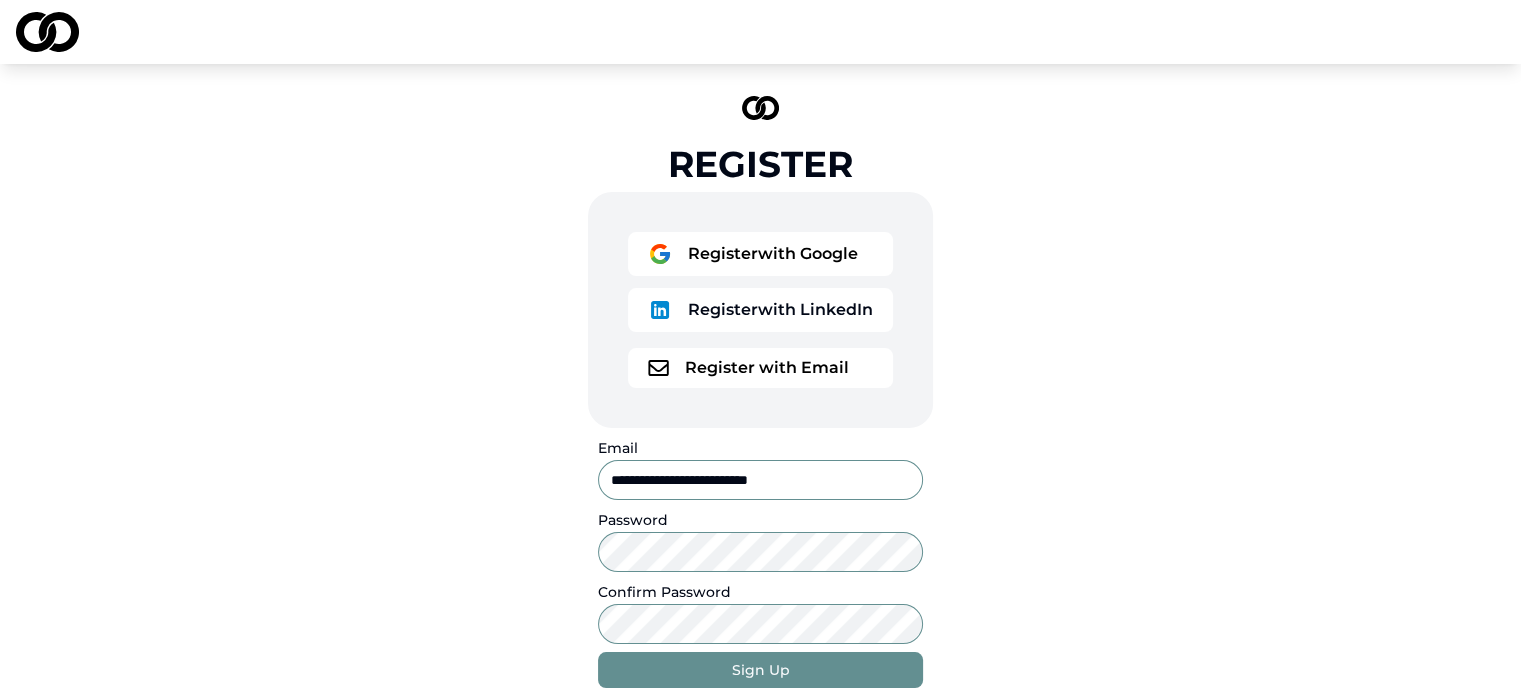type on "**********" 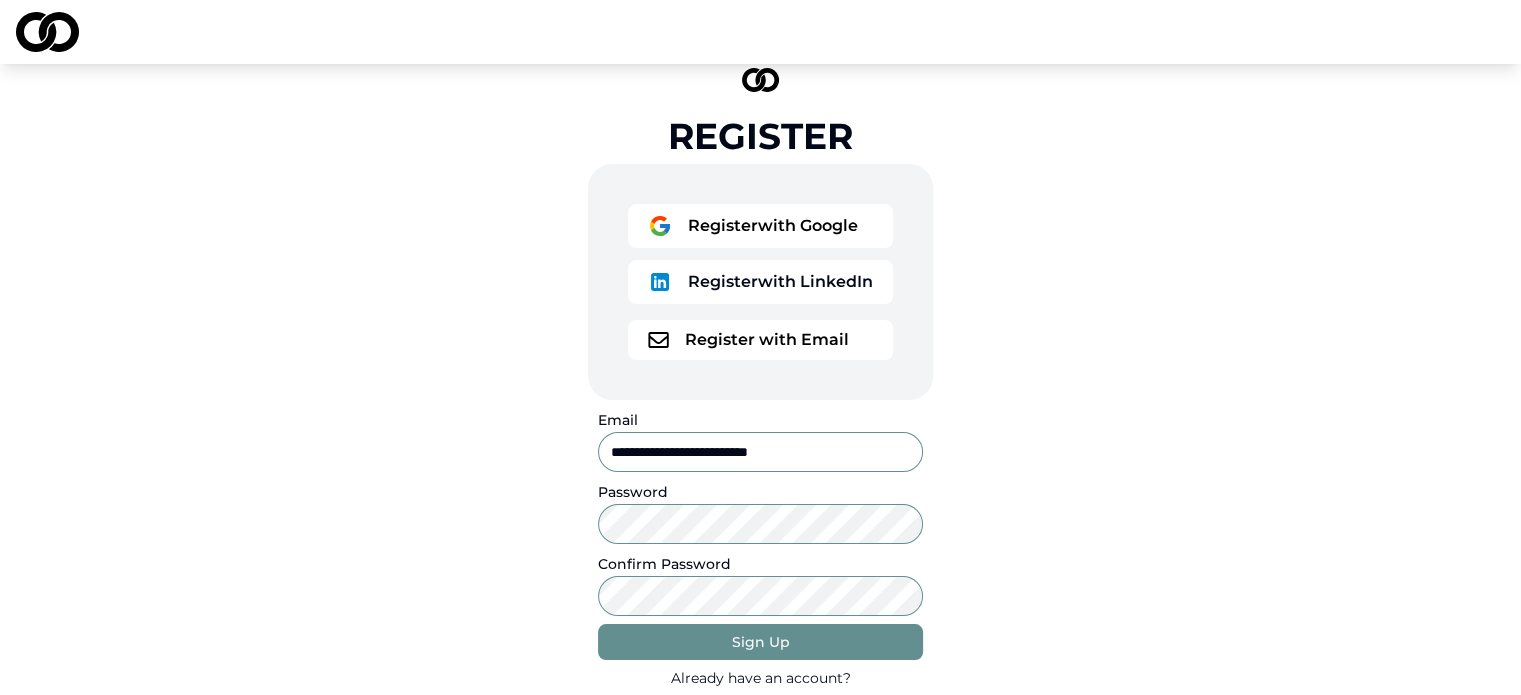 scroll, scrollTop: 140, scrollLeft: 0, axis: vertical 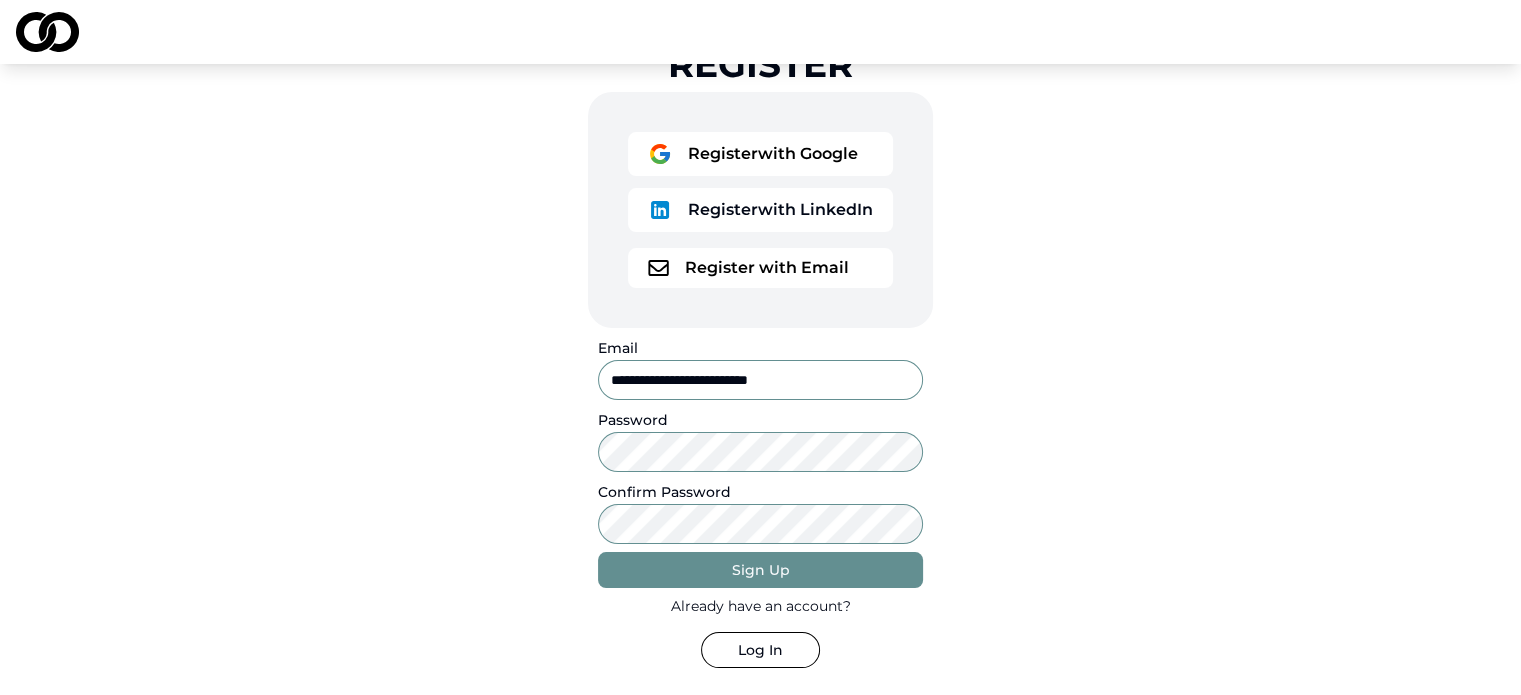 click on "**********" at bounding box center (760, 332) 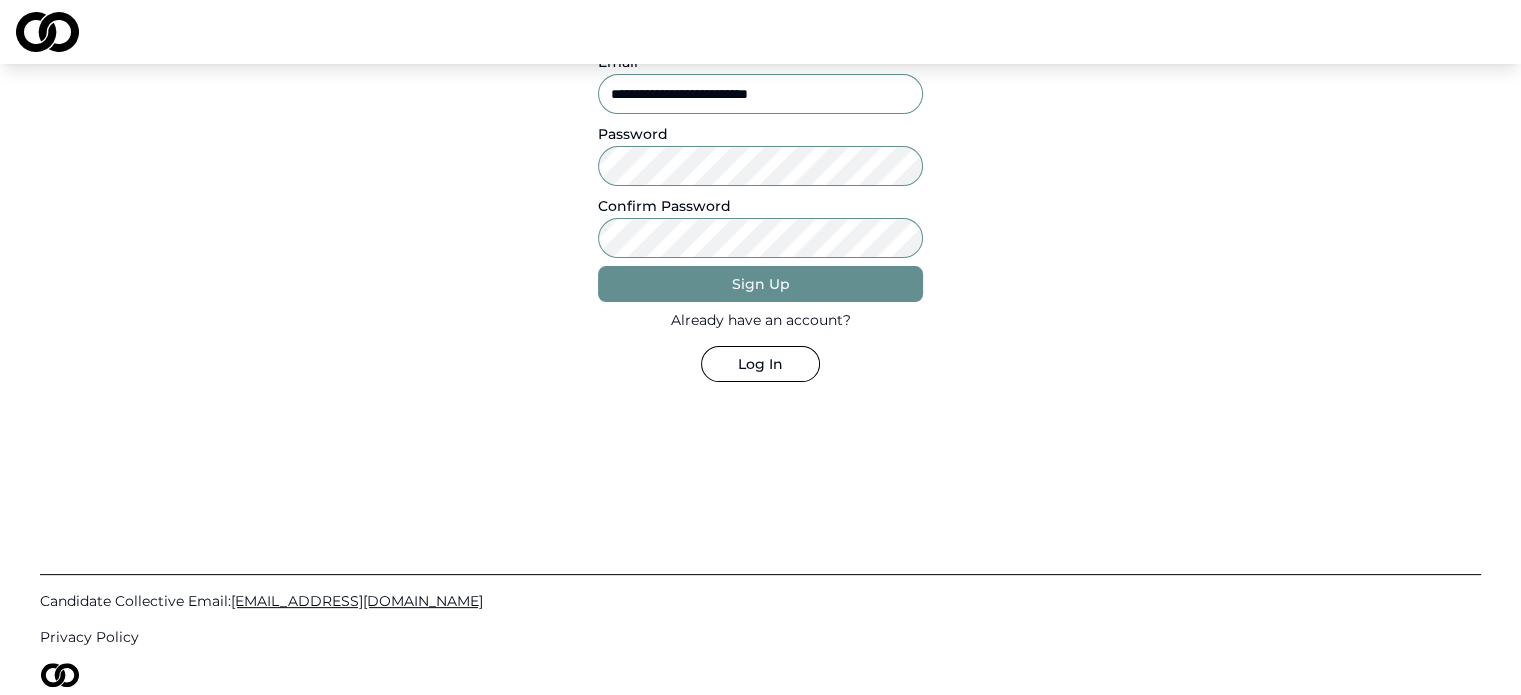 scroll, scrollTop: 440, scrollLeft: 0, axis: vertical 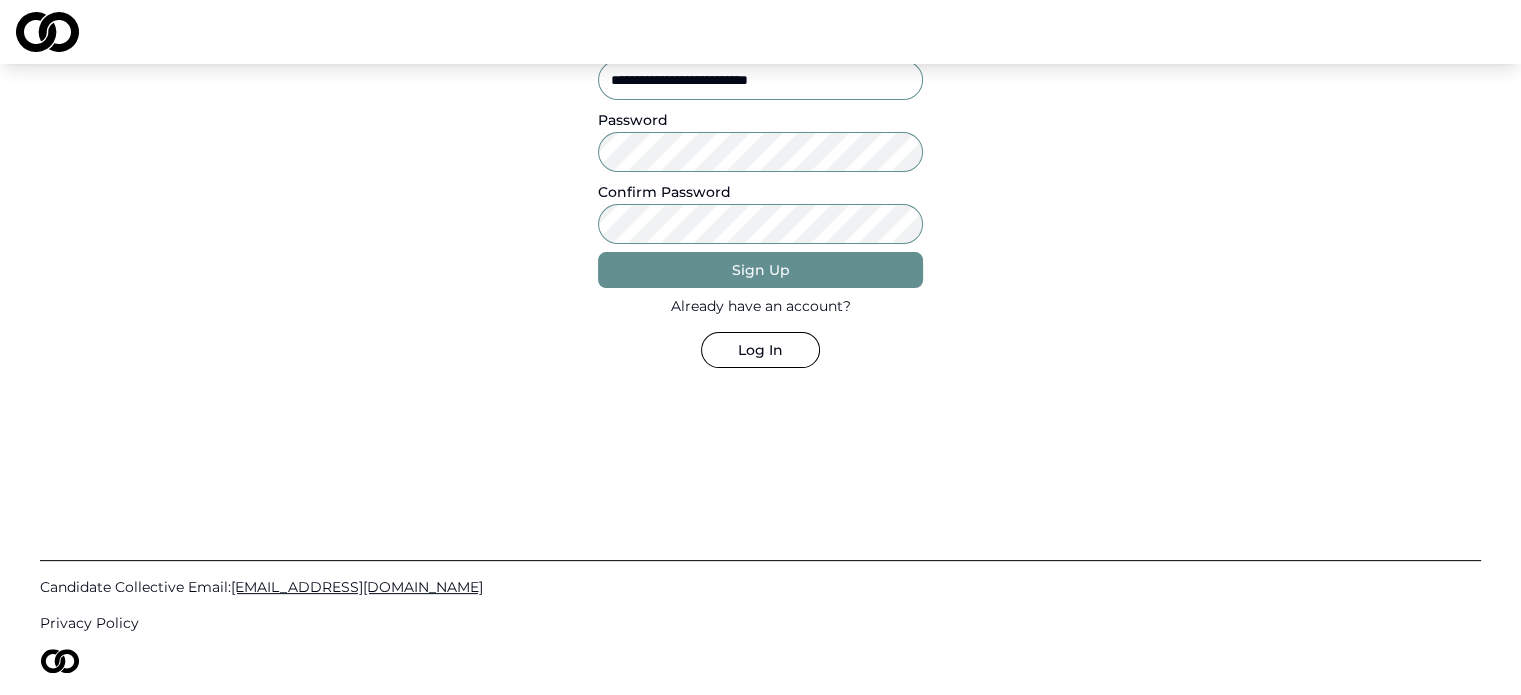 click on "Sign Up" at bounding box center (760, 270) 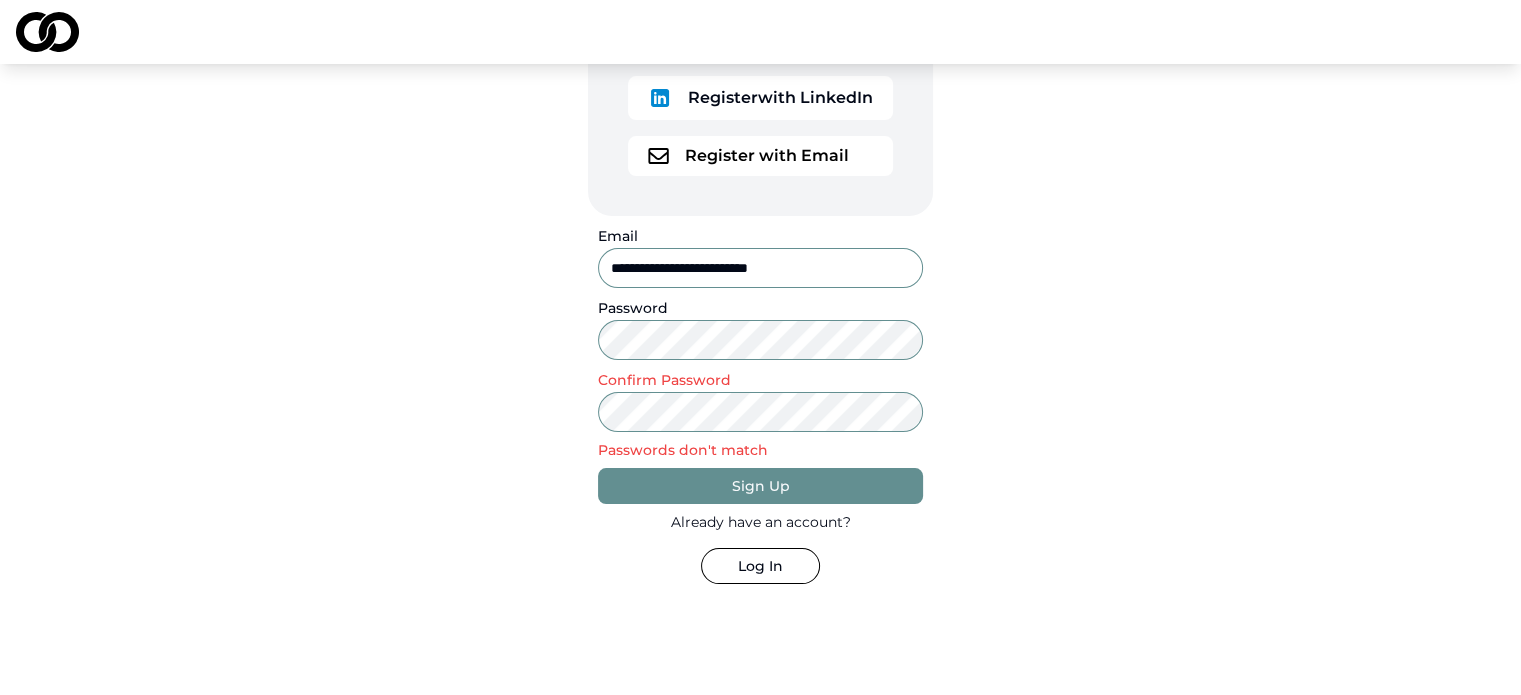 scroll, scrollTop: 240, scrollLeft: 0, axis: vertical 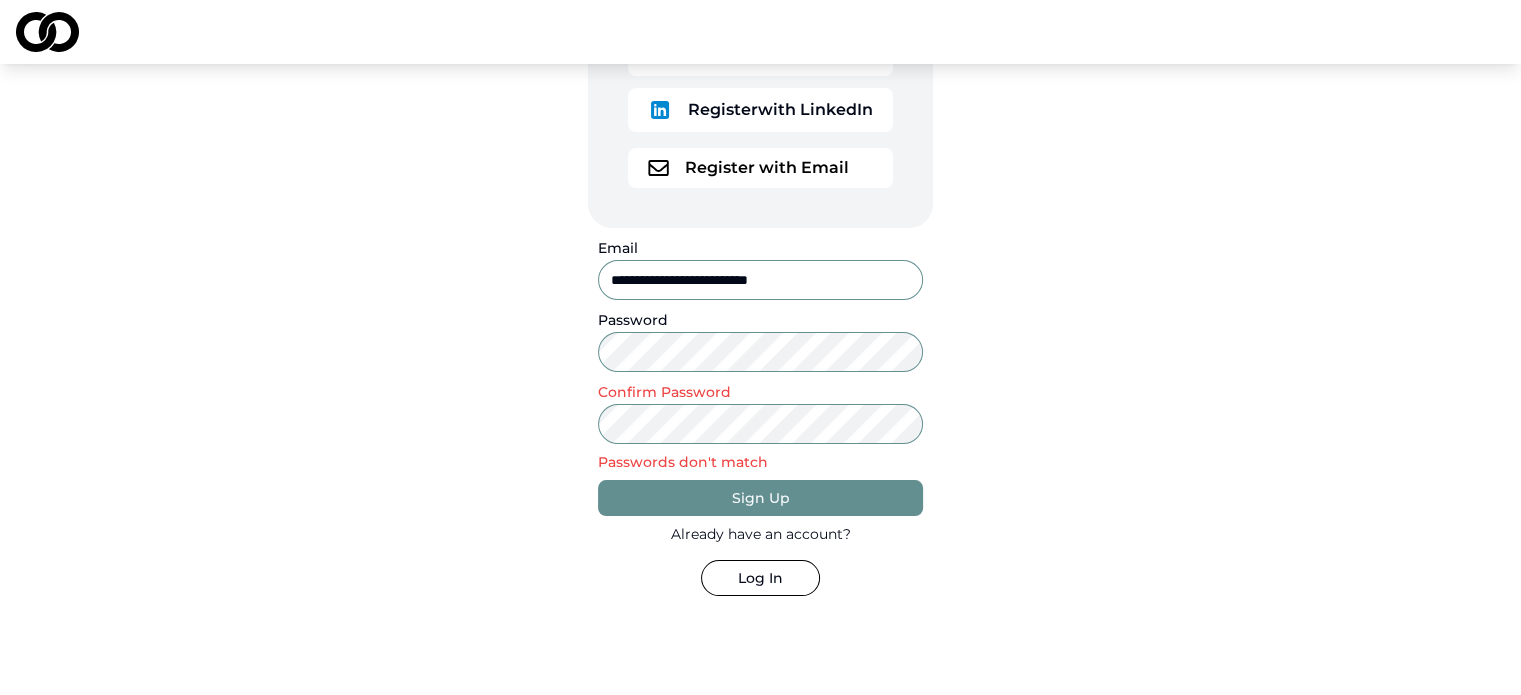 click on "**********" at bounding box center (760, 246) 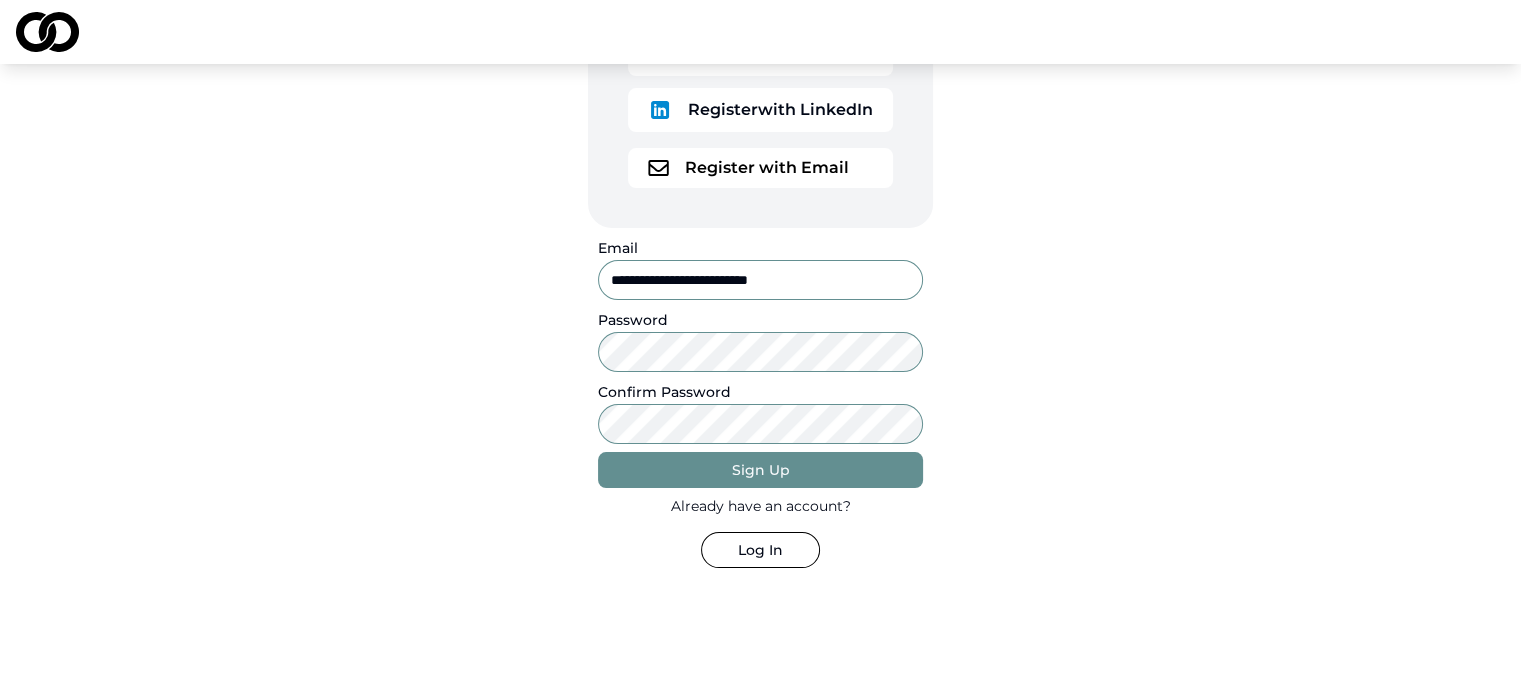 drag, startPoint x: 496, startPoint y: 383, endPoint x: 493, endPoint y: 478, distance: 95.047356 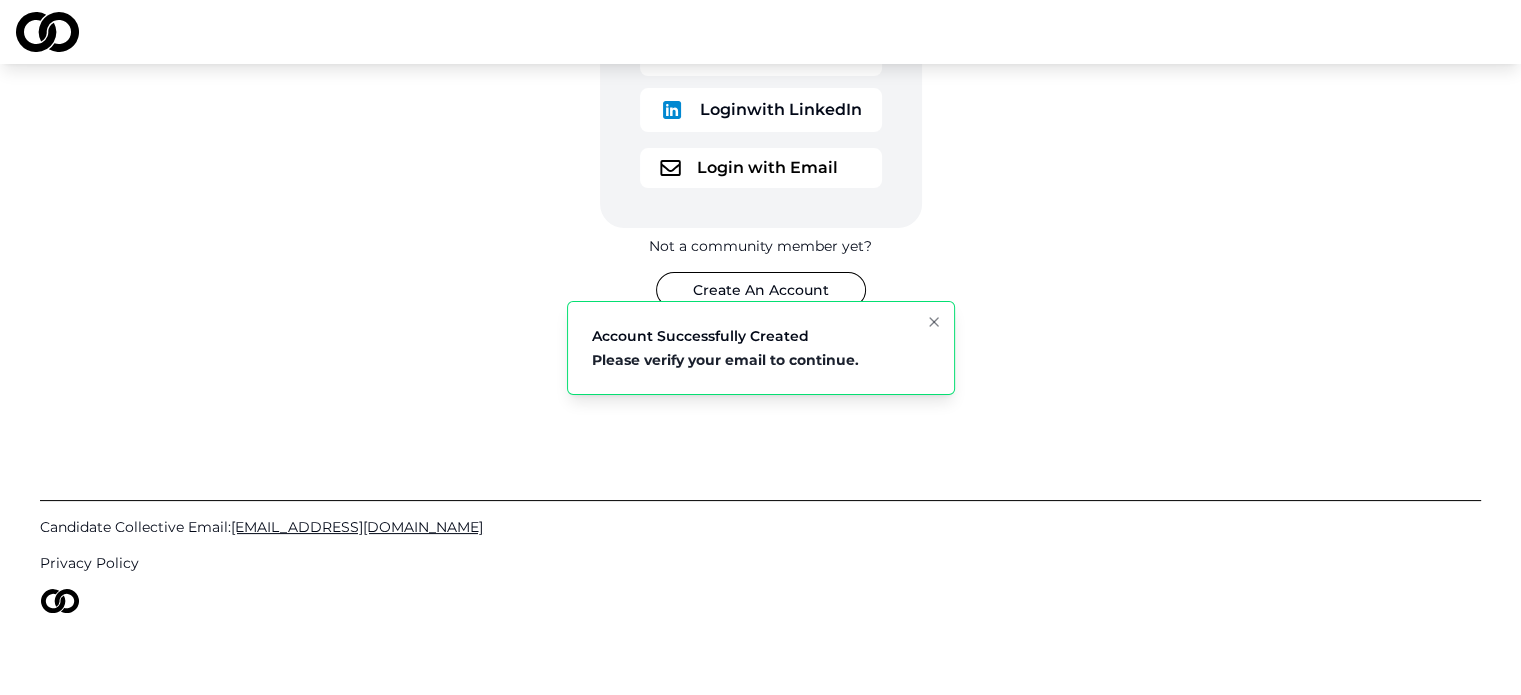 scroll, scrollTop: 0, scrollLeft: 0, axis: both 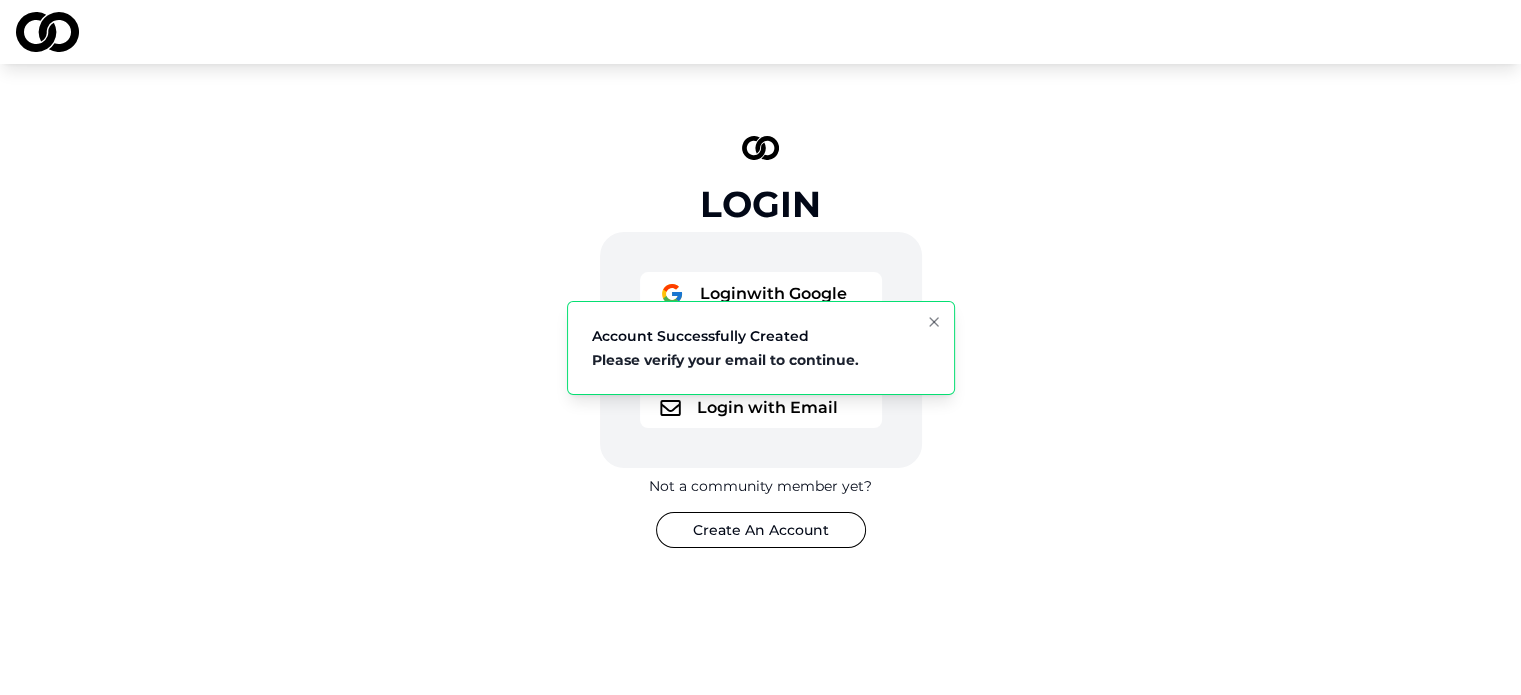 click 